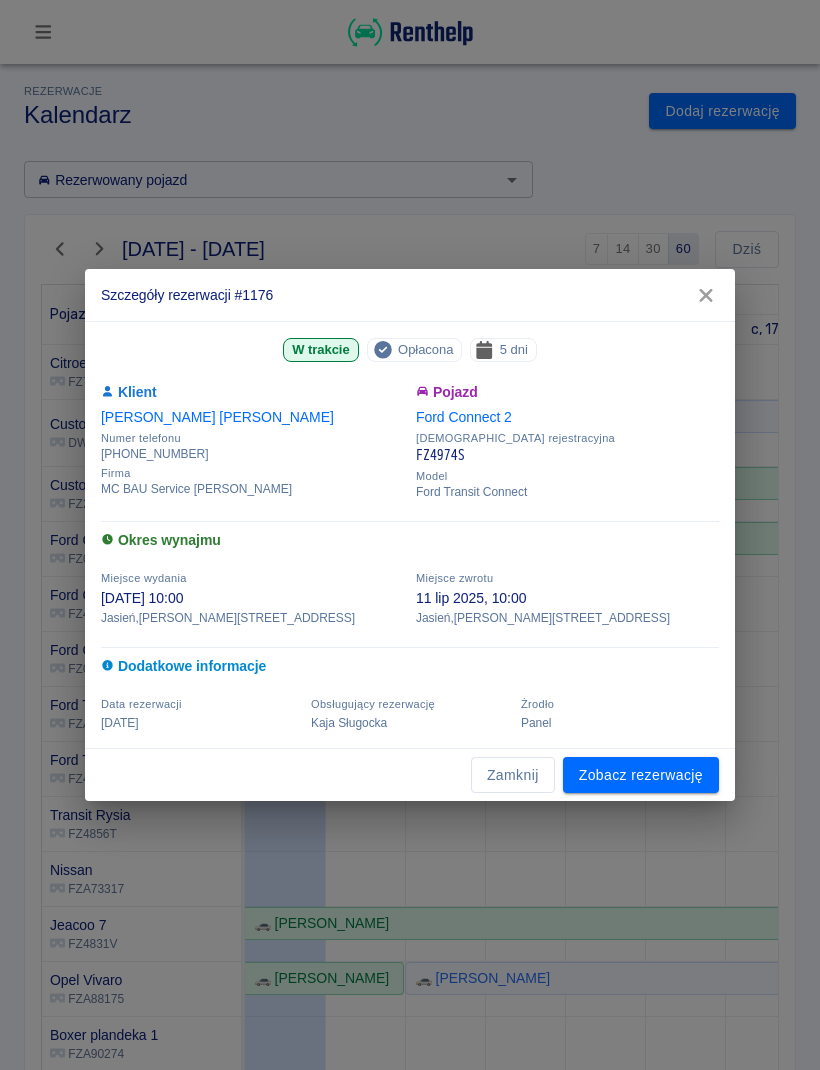 click 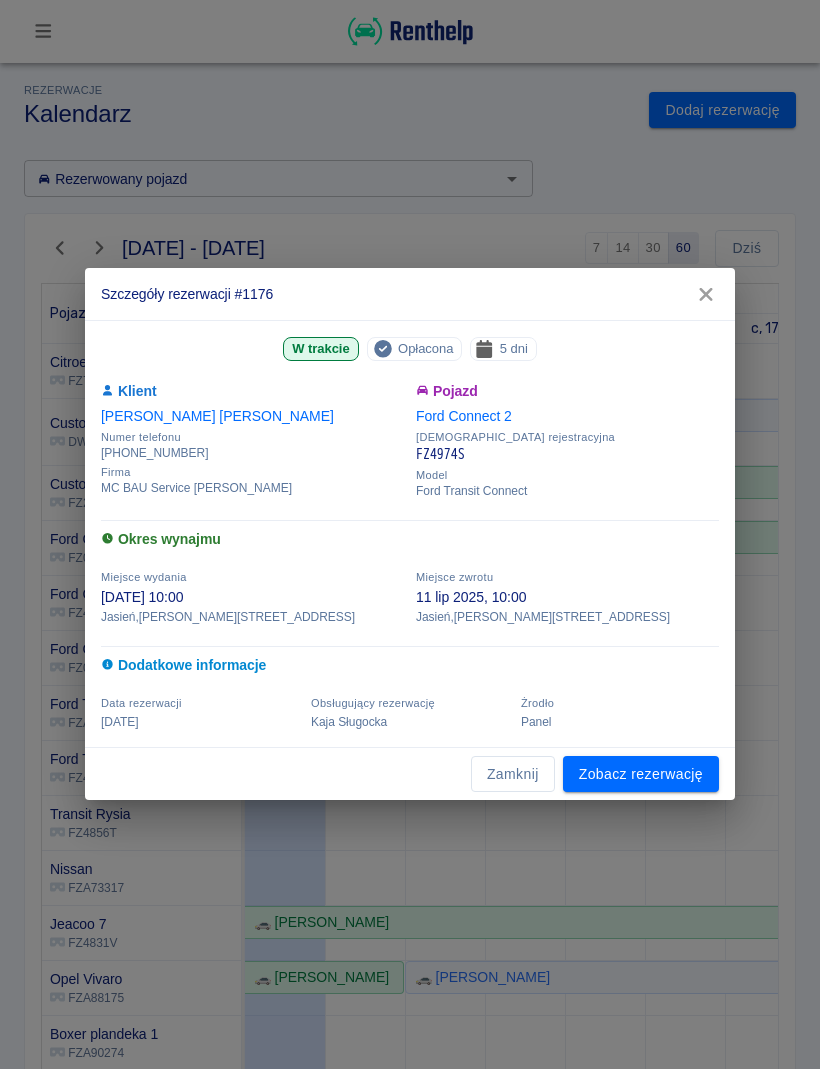 scroll, scrollTop: 1, scrollLeft: 0, axis: vertical 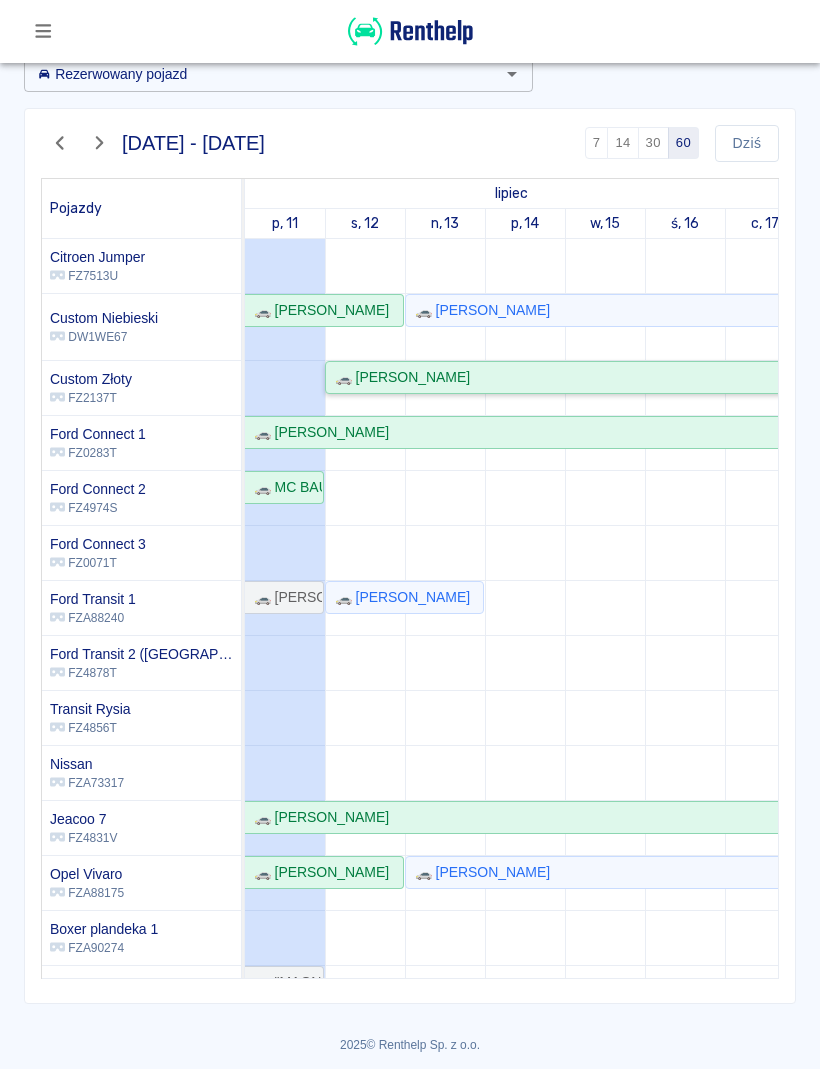 click on "🚗 [PERSON_NAME]" 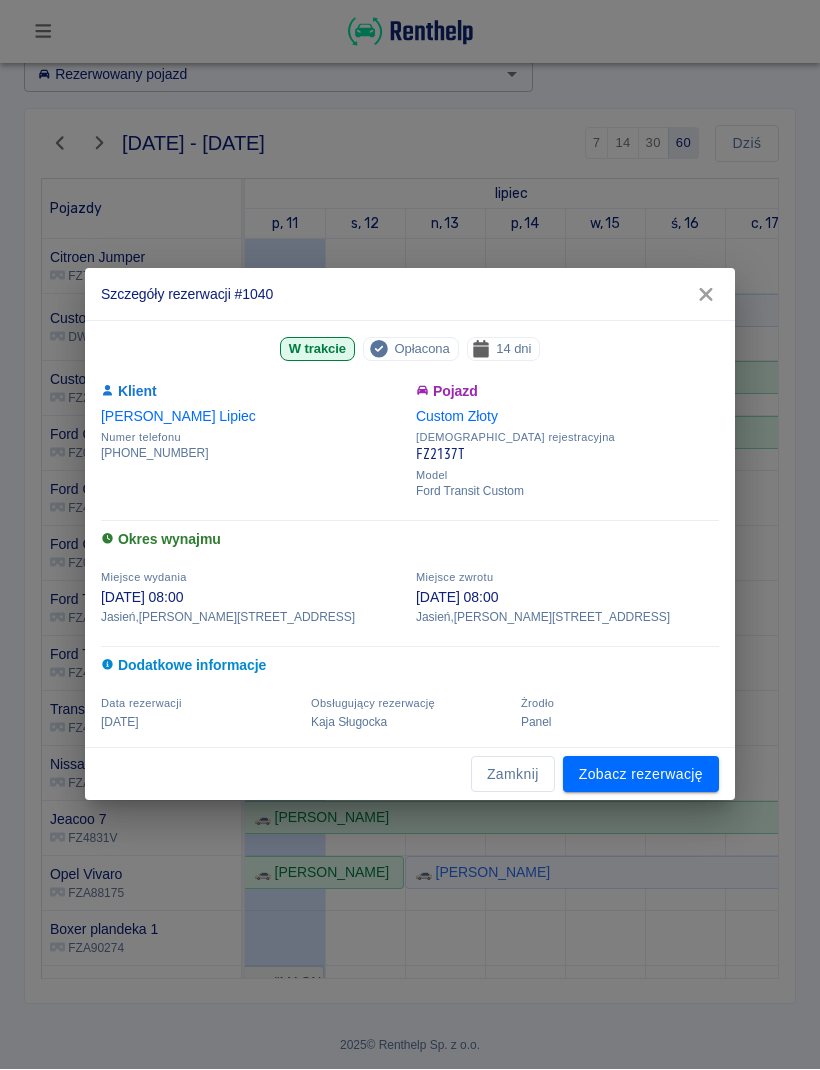 click 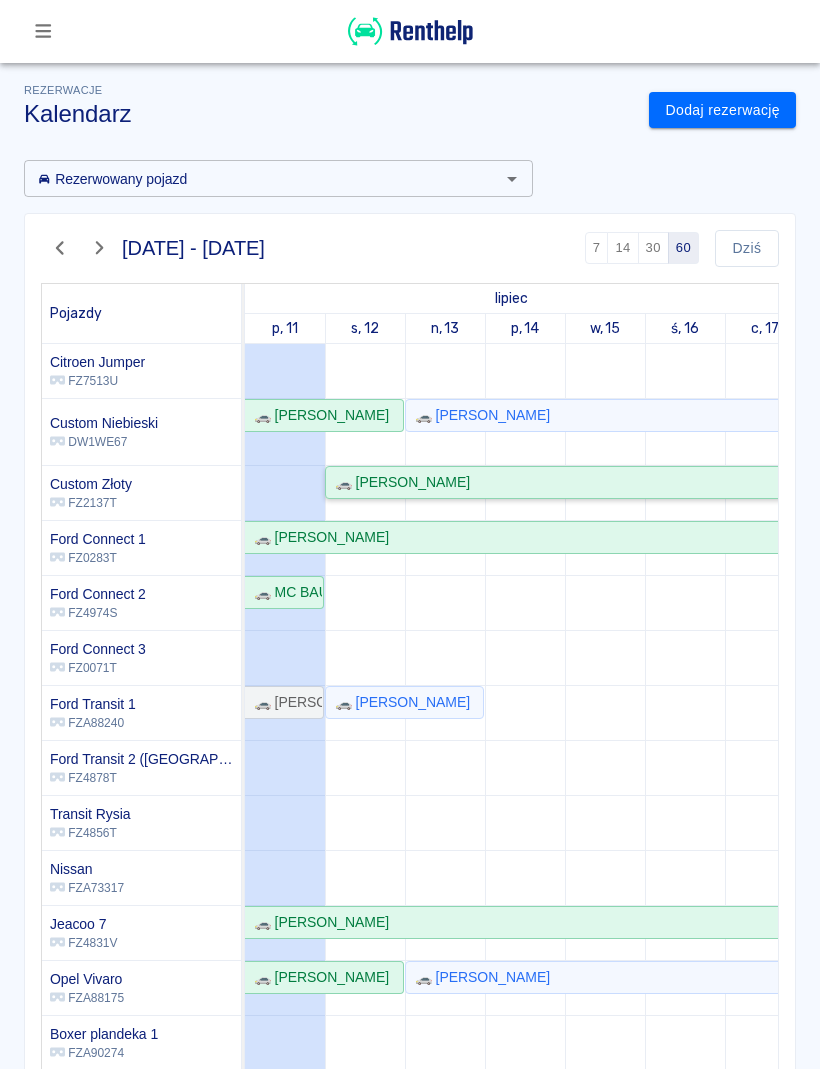 scroll, scrollTop: 0, scrollLeft: 0, axis: both 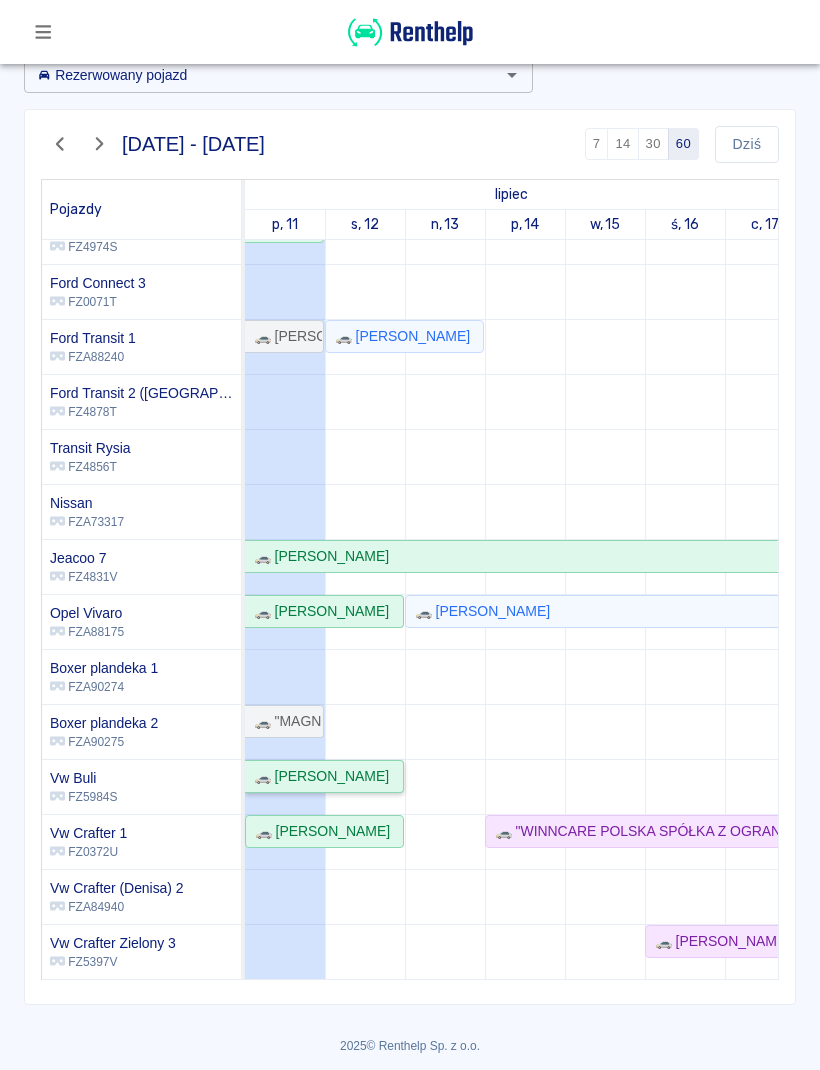 click on "🚗 [PERSON_NAME]" 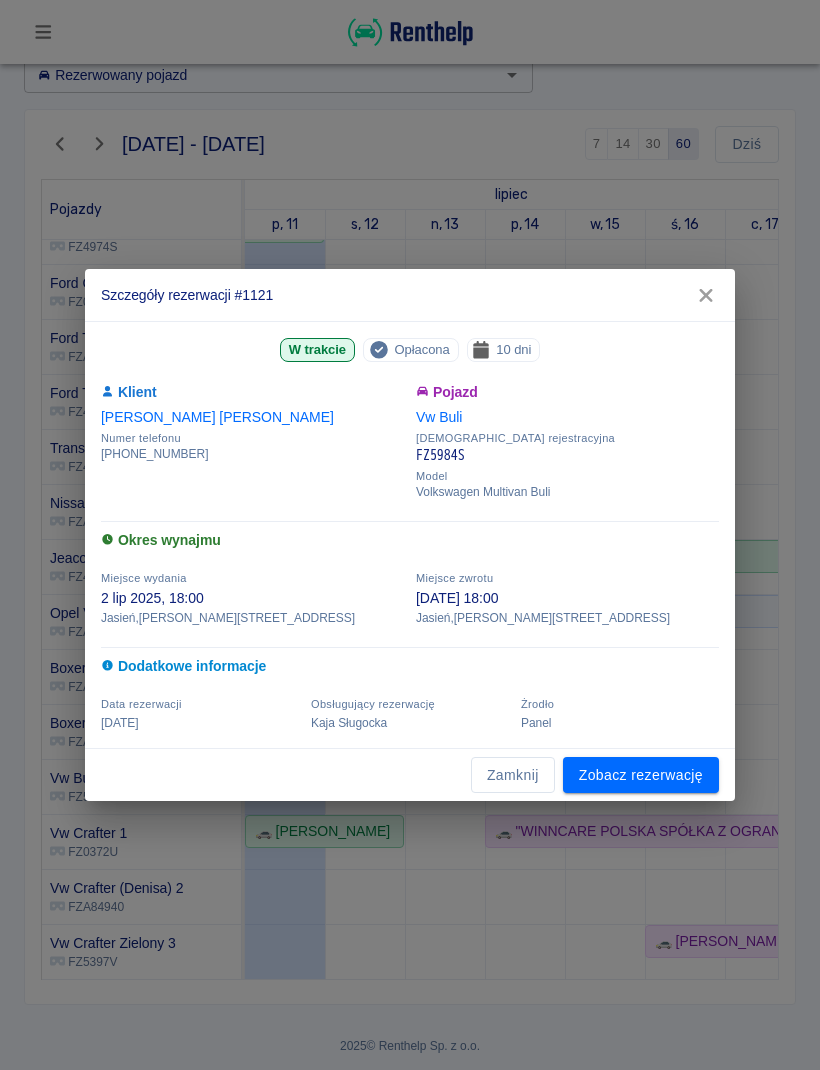 click on "Zamknij" at bounding box center [513, 775] 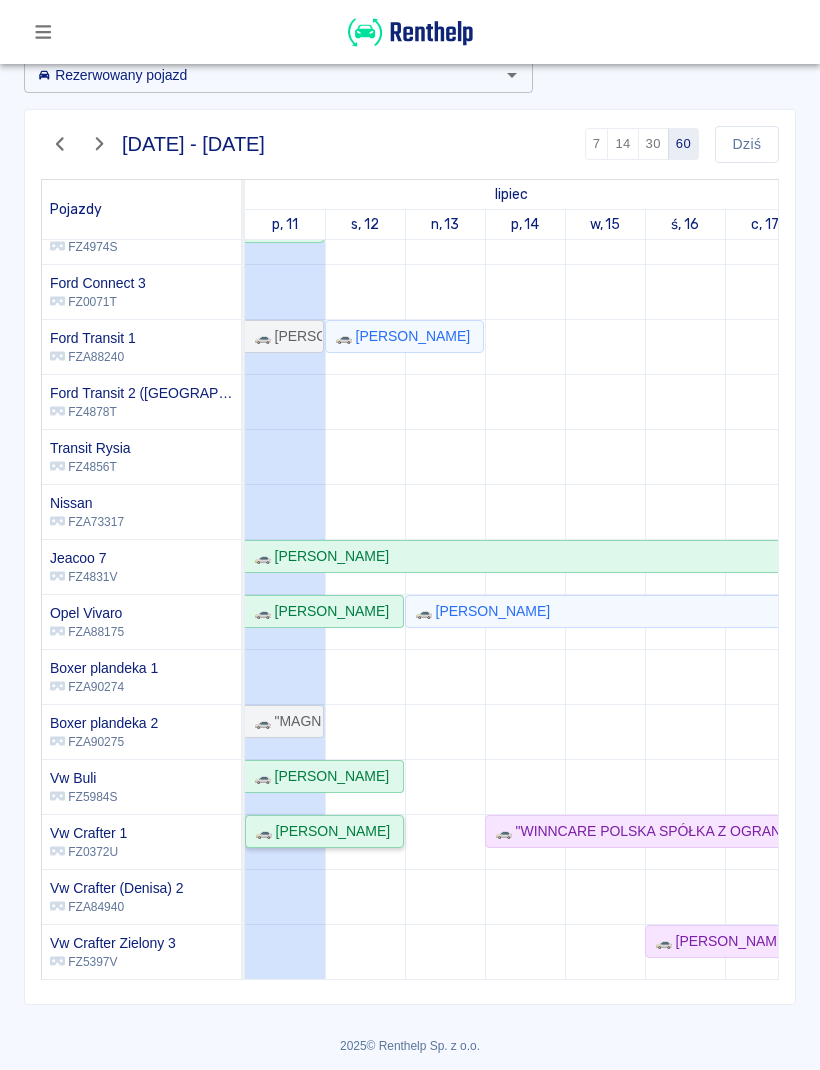 click on "🚗 [PERSON_NAME]" 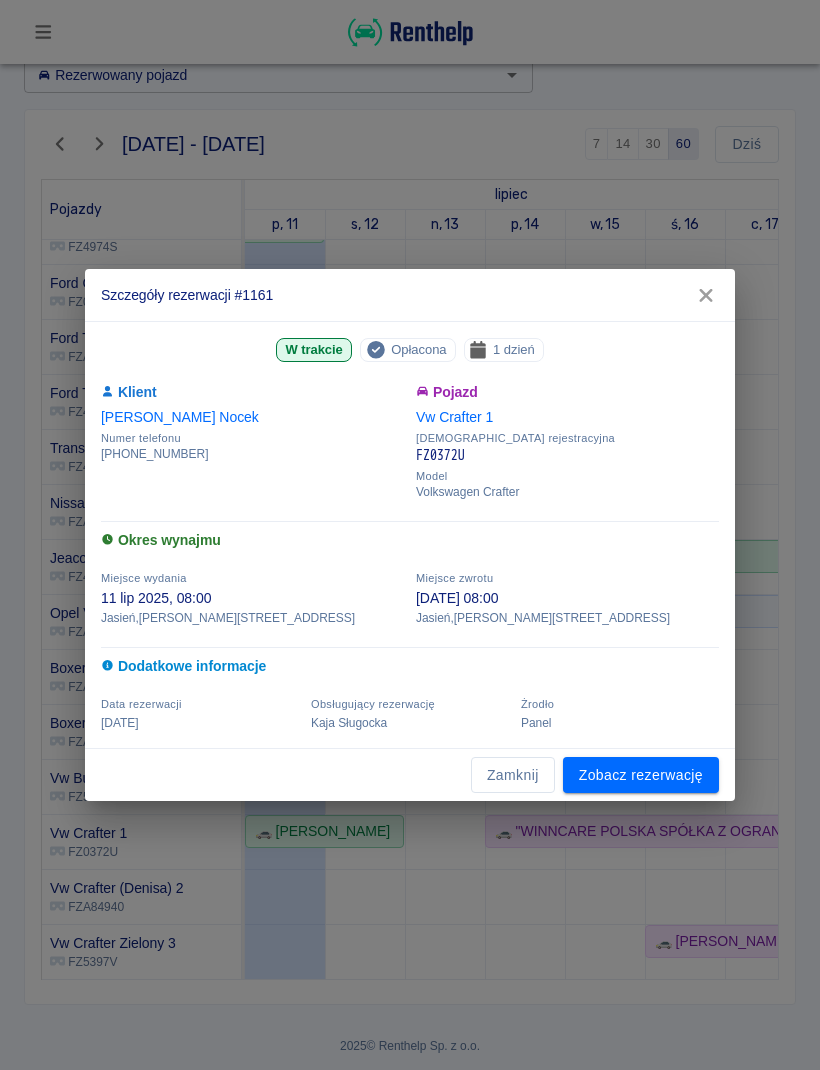 click on "Zamknij" at bounding box center (513, 775) 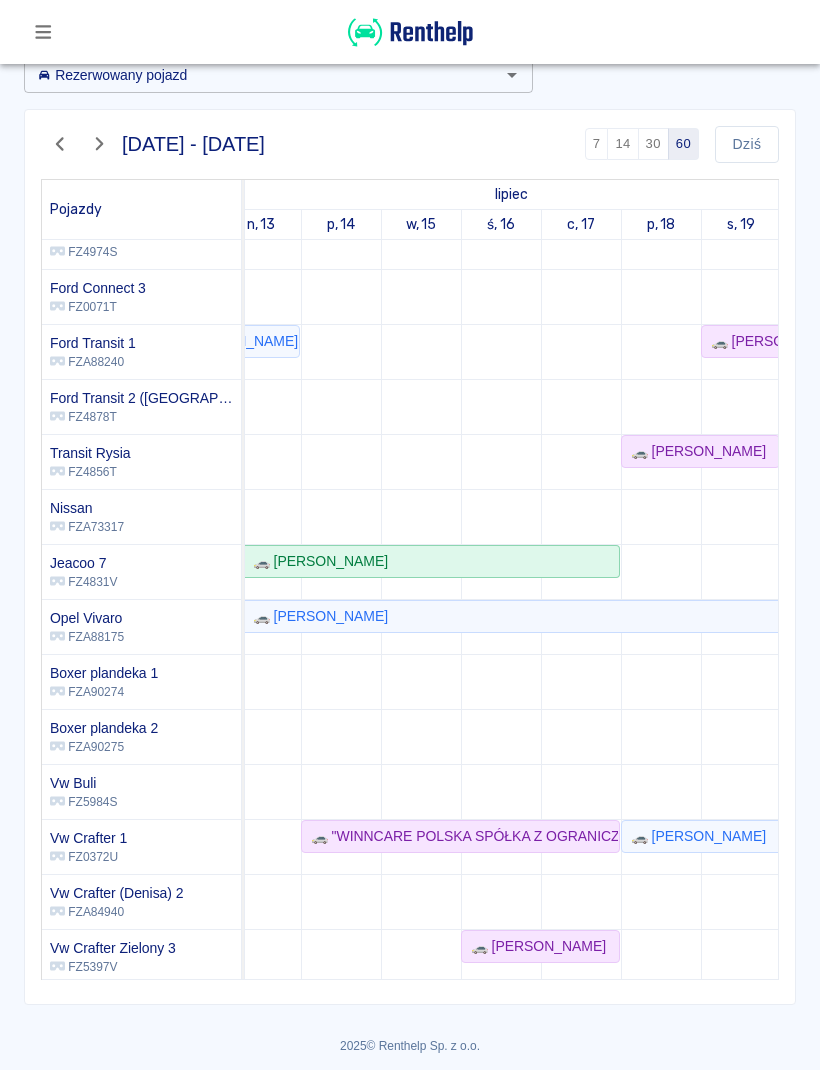 click at bounding box center [581, 483] 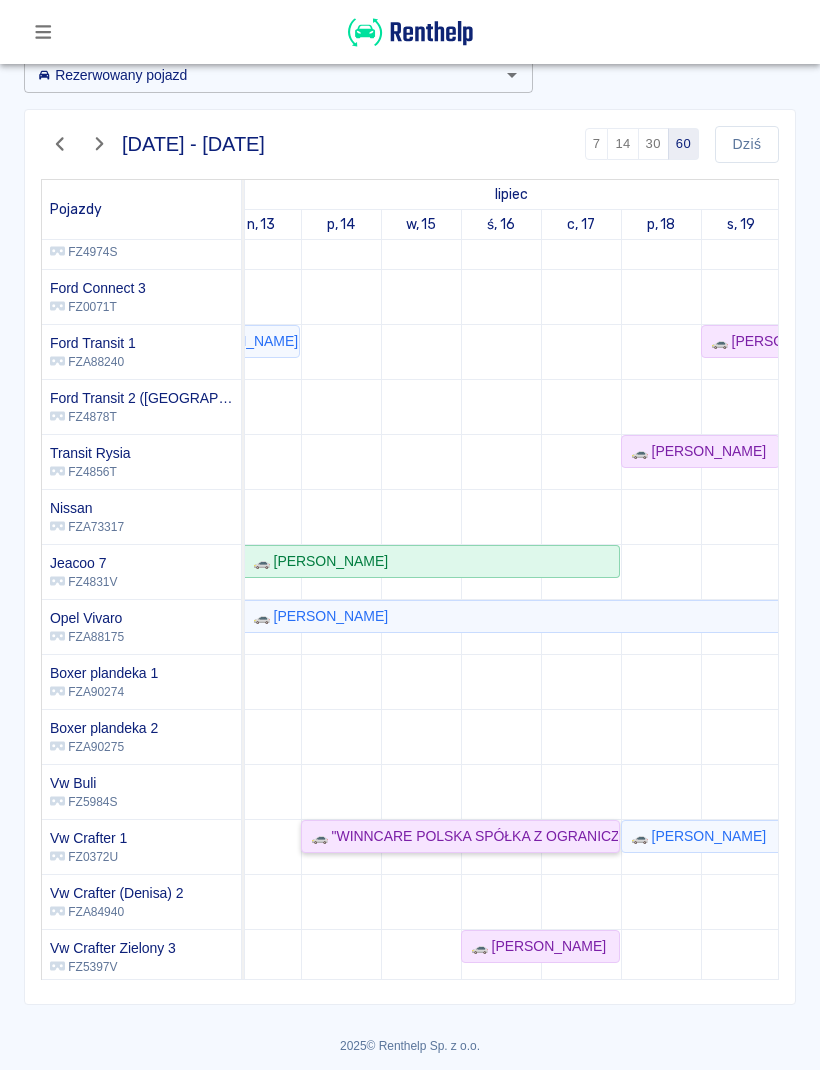 click on "🚗 "WINNCARE POLSKA SPÓŁKA Z OGRANICZONĄ ODPOWIEDZIALNOŚCIĄ" - [PERSON_NAME]" at bounding box center [460, 836] 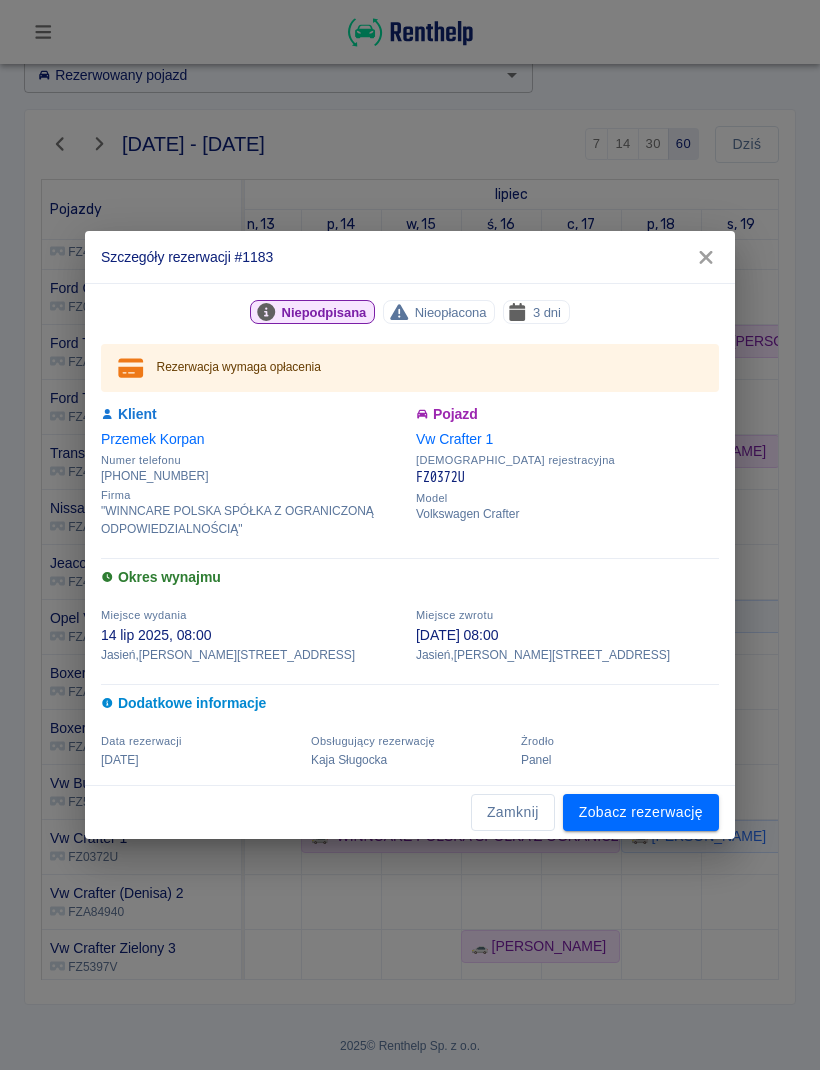 click on "Zamknij" at bounding box center [513, 812] 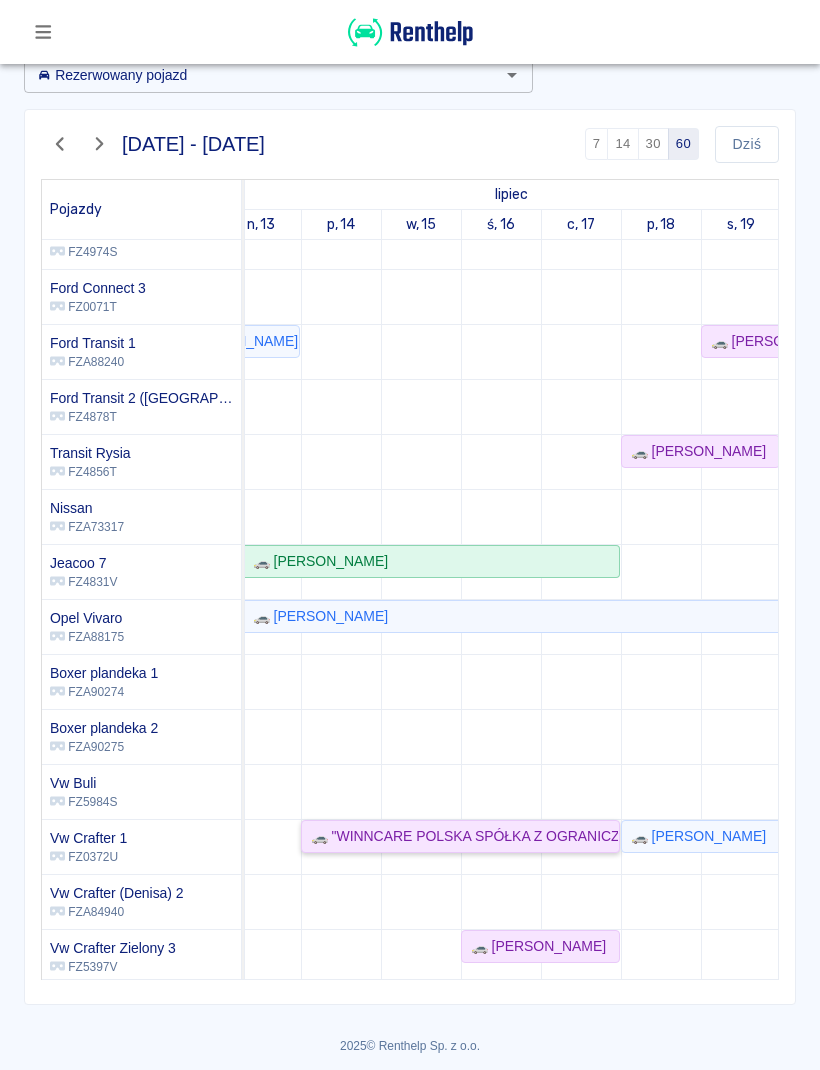 click on "🚗 "WINNCARE POLSKA SPÓŁKA Z OGRANICZONĄ ODPOWIEDZIALNOŚCIĄ" - [PERSON_NAME]" at bounding box center (460, 836) 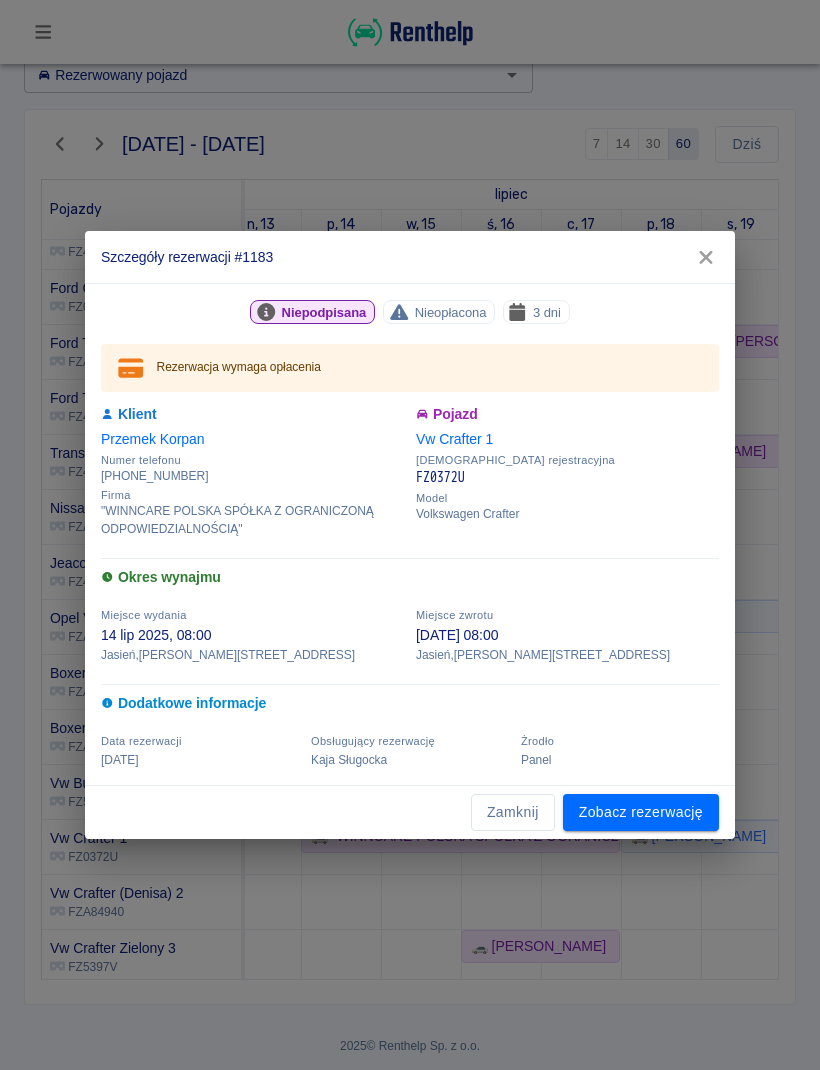 click on "Zamknij" at bounding box center (513, 812) 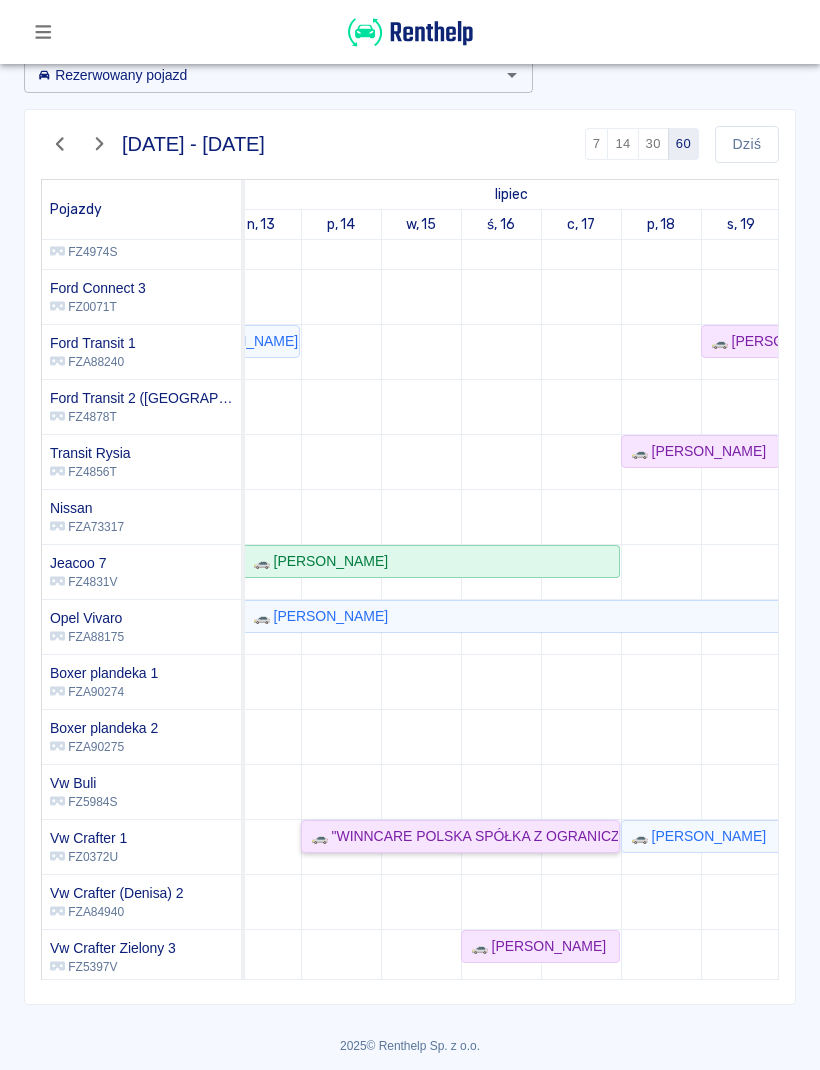 click on "🚗 "WINNCARE POLSKA SPÓŁKA Z OGRANICZONĄ ODPOWIEDZIALNOŚCIĄ" - [PERSON_NAME]" at bounding box center [460, 836] 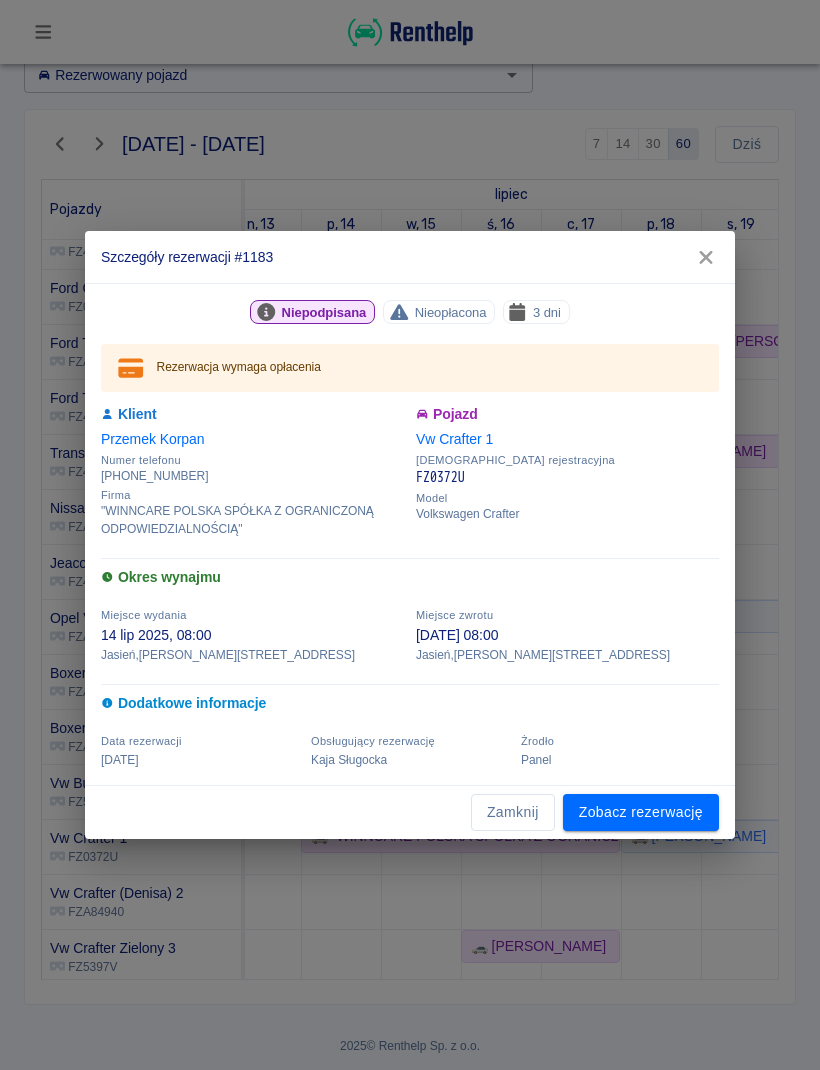 click on "Zamknij" at bounding box center (513, 812) 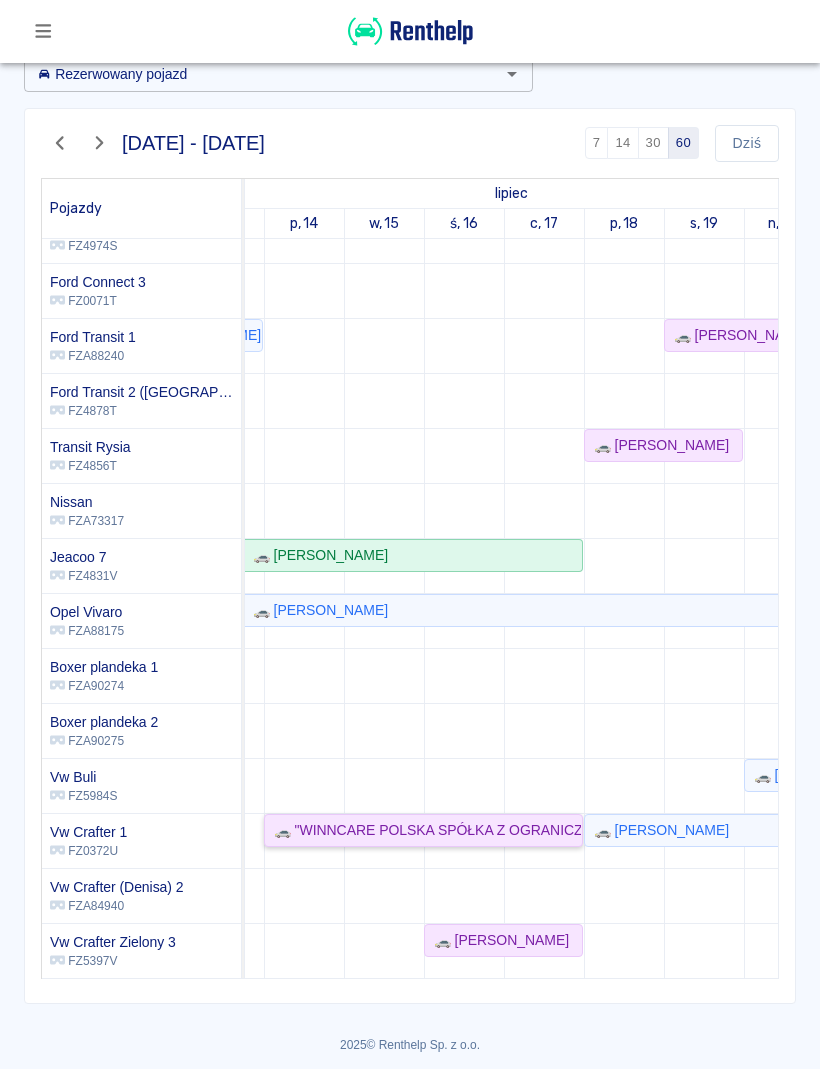 click on "🚗 "WINNCARE POLSKA SPÓŁKA Z OGRANICZONĄ ODPOWIEDZIALNOŚCIĄ" - [PERSON_NAME]" at bounding box center [423, 831] 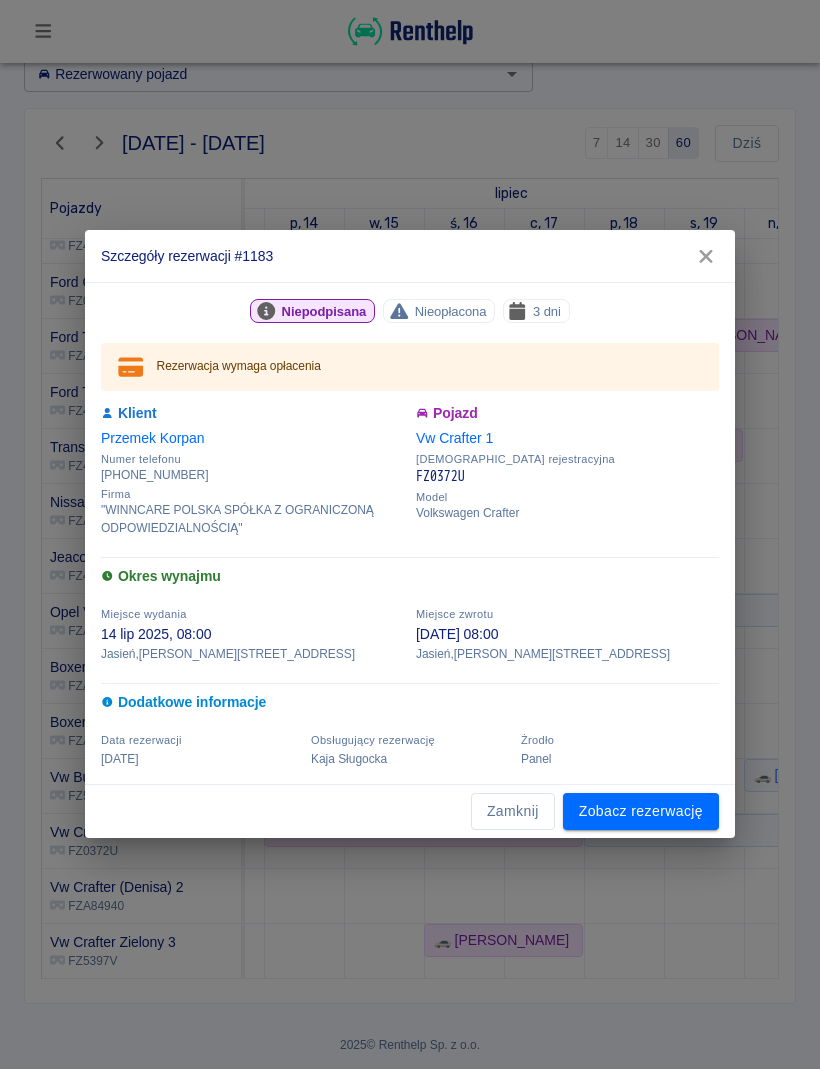 click on "Zamknij" at bounding box center [513, 812] 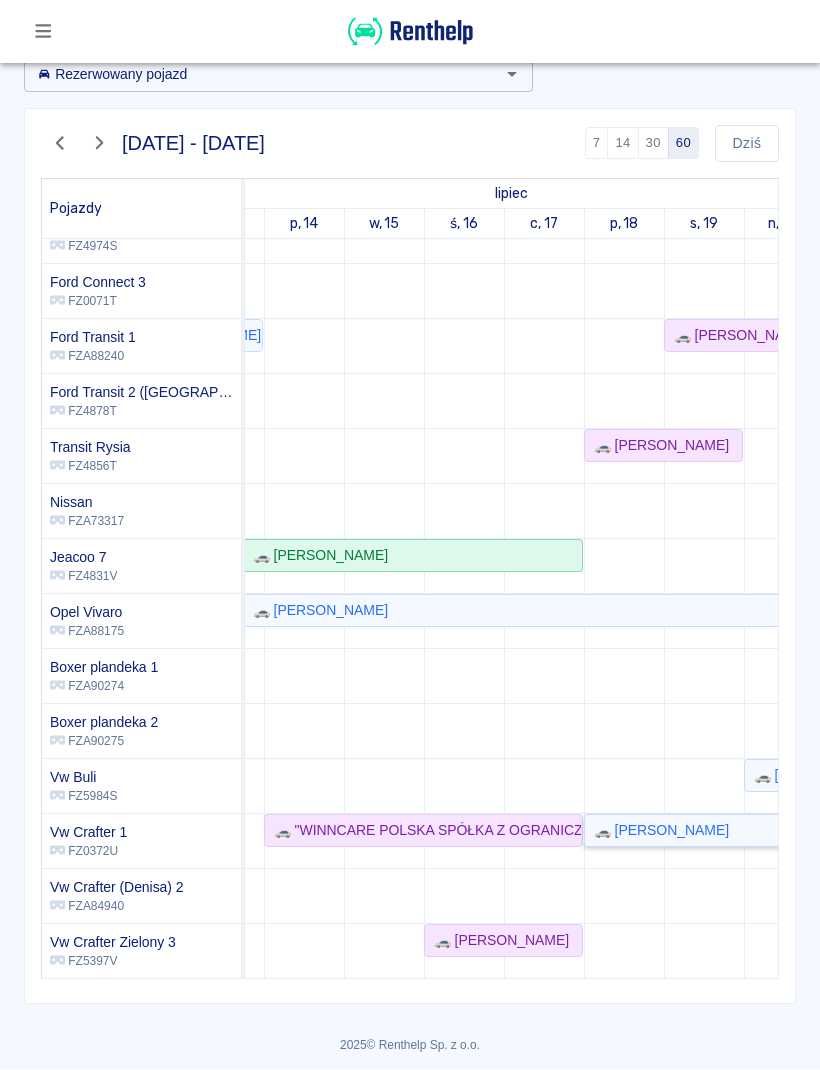 click on "🚗 [PERSON_NAME]" at bounding box center (657, 831) 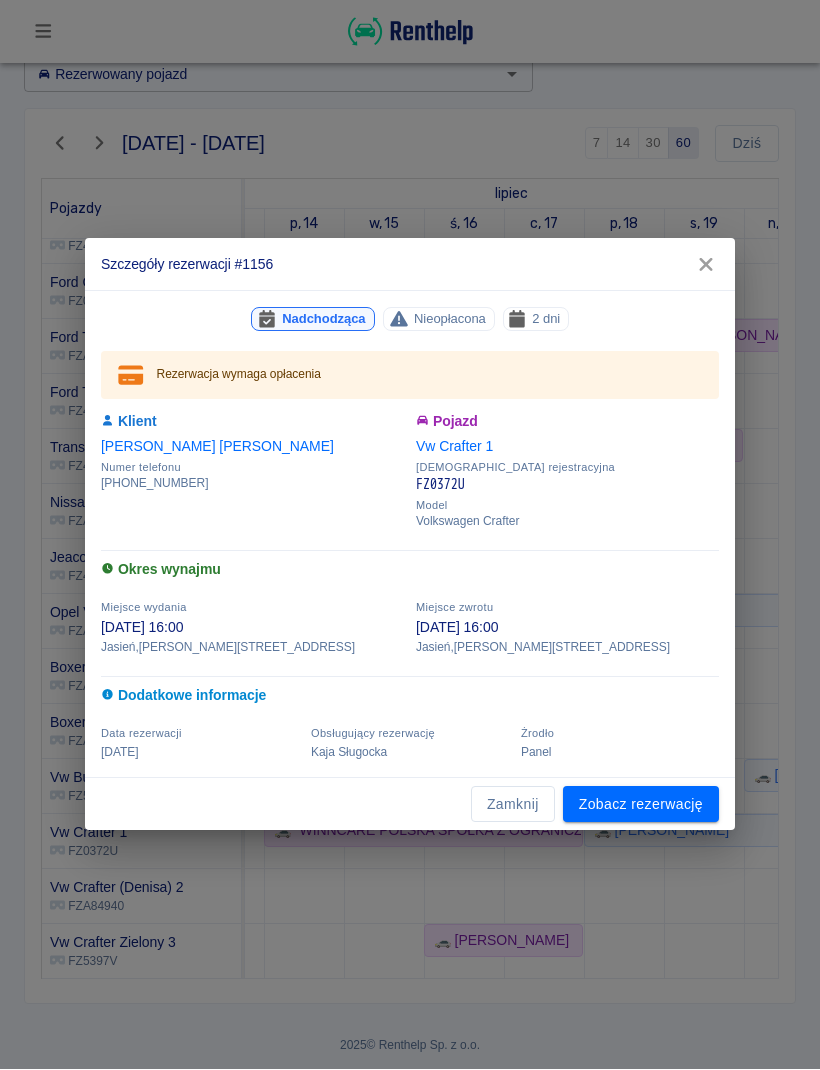 click on "Zamknij" at bounding box center (513, 805) 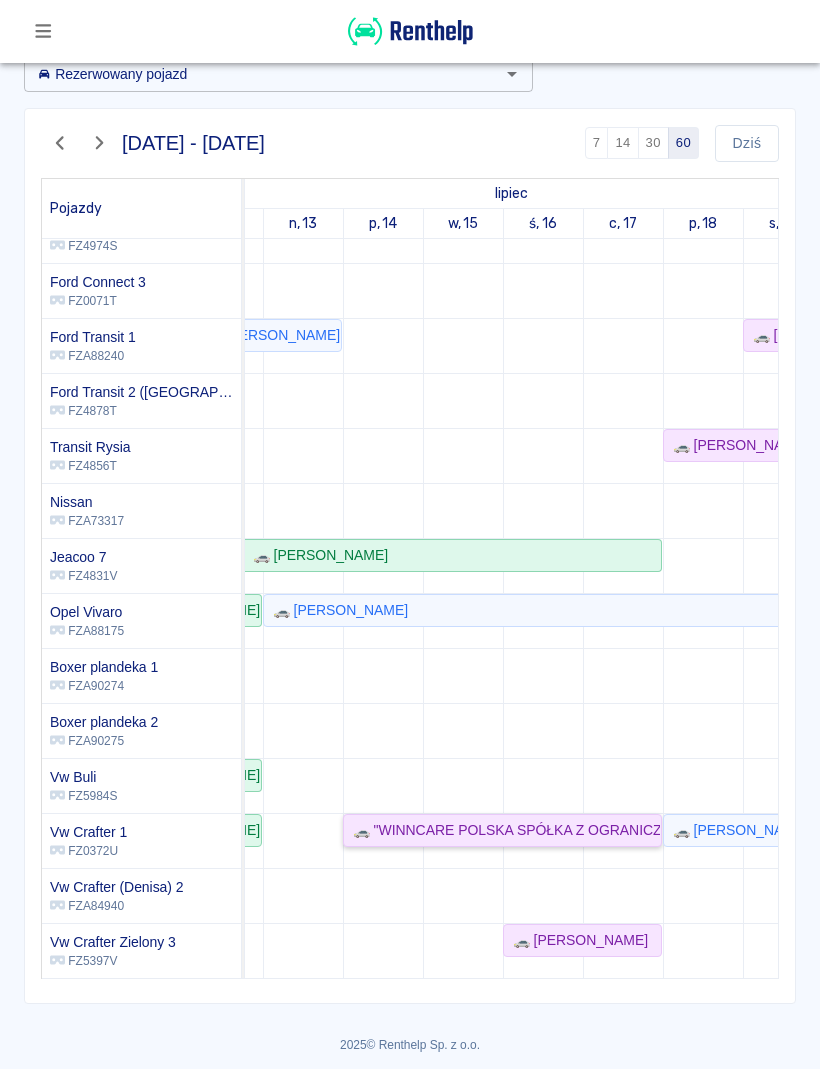 click on "🚗 "WINNCARE POLSKA SPÓŁKA Z OGRANICZONĄ ODPOWIEDZIALNOŚCIĄ" - [PERSON_NAME]" at bounding box center (502, 831) 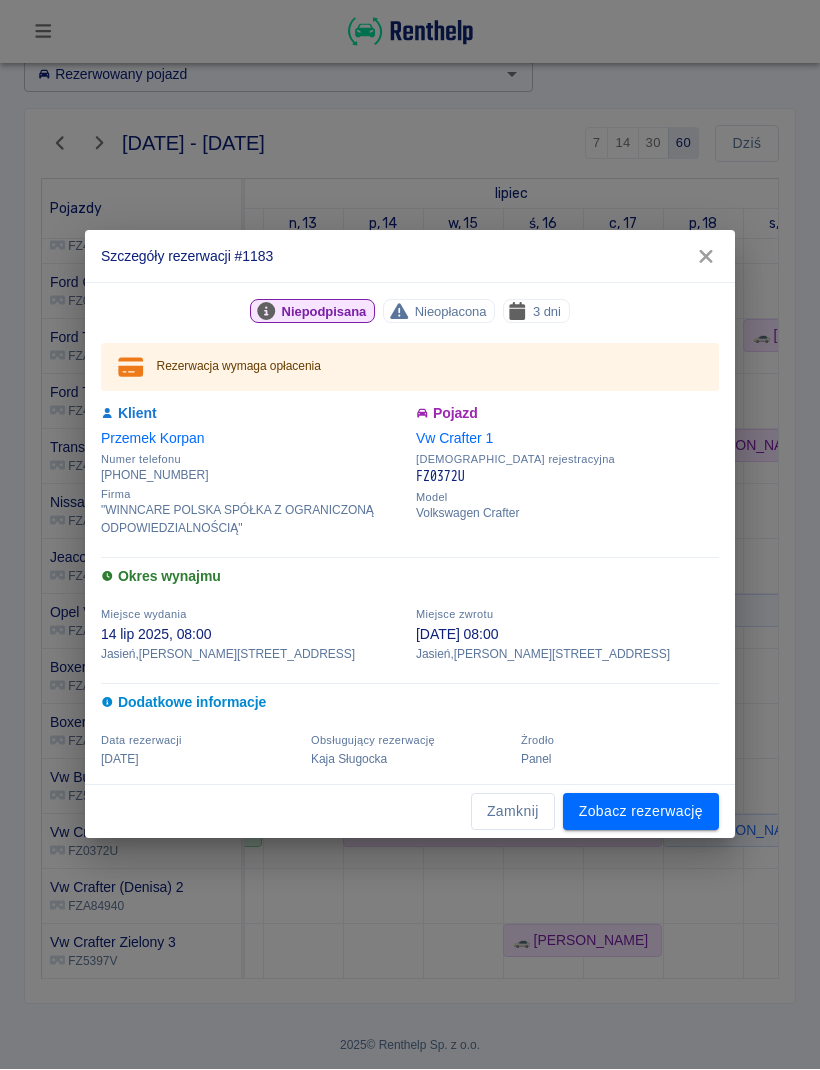 click on "Zamknij" at bounding box center (513, 812) 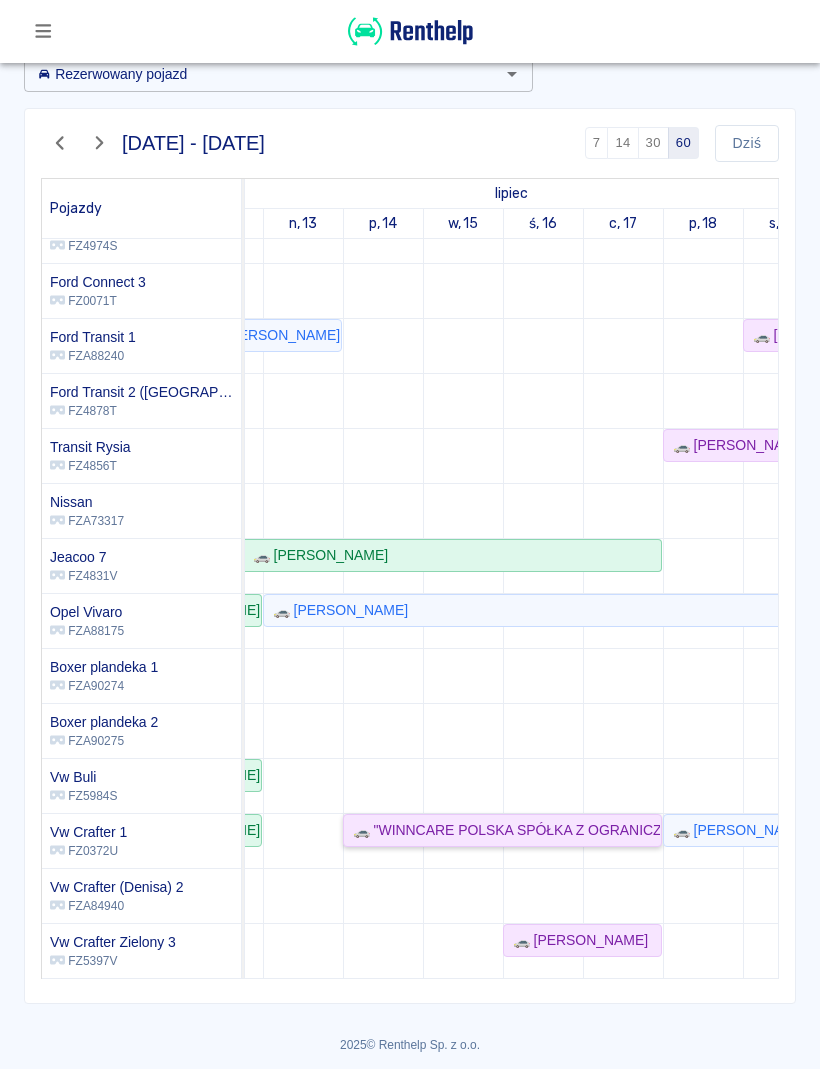 click on "🚗 "WINNCARE POLSKA SPÓŁKA Z OGRANICZONĄ ODPOWIEDZIALNOŚCIĄ" - [PERSON_NAME]" at bounding box center (502, 831) 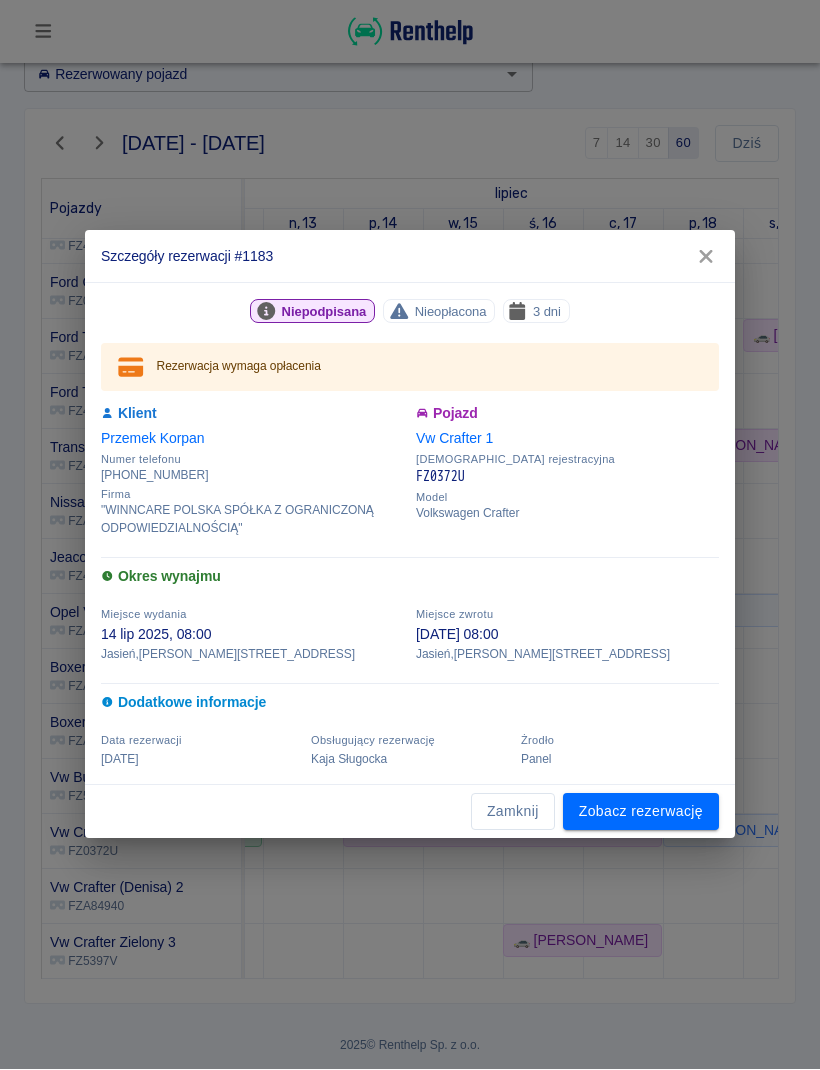 click on "Zamknij" at bounding box center (513, 812) 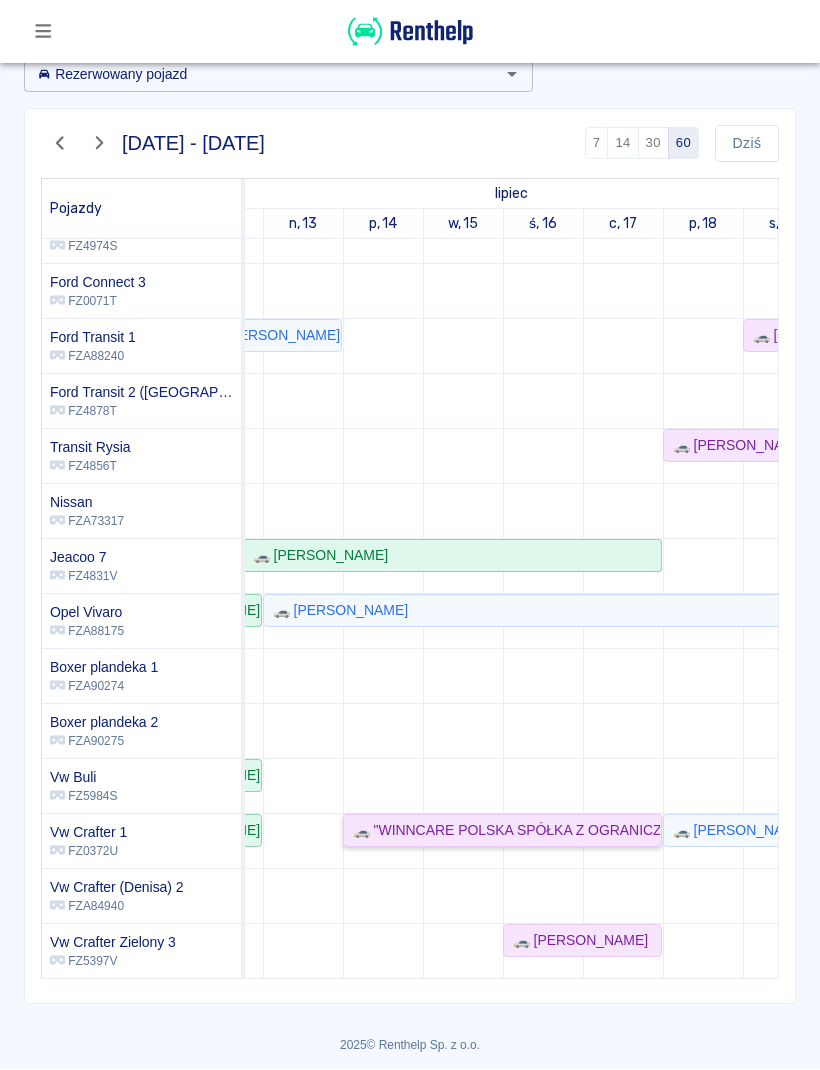 click on "🚗 "WINNCARE POLSKA SPÓŁKA Z OGRANICZONĄ ODPOWIEDZIALNOŚCIĄ" - [PERSON_NAME]" at bounding box center [502, 831] 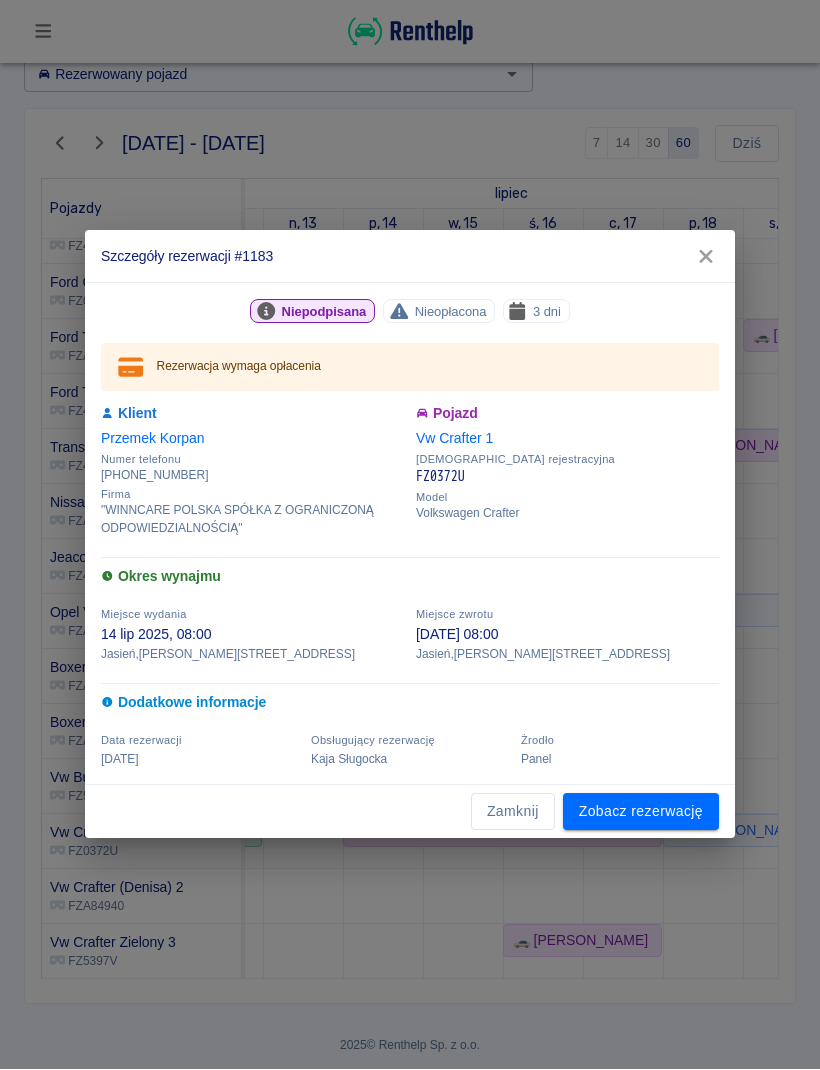 click on "Zamknij" at bounding box center (513, 812) 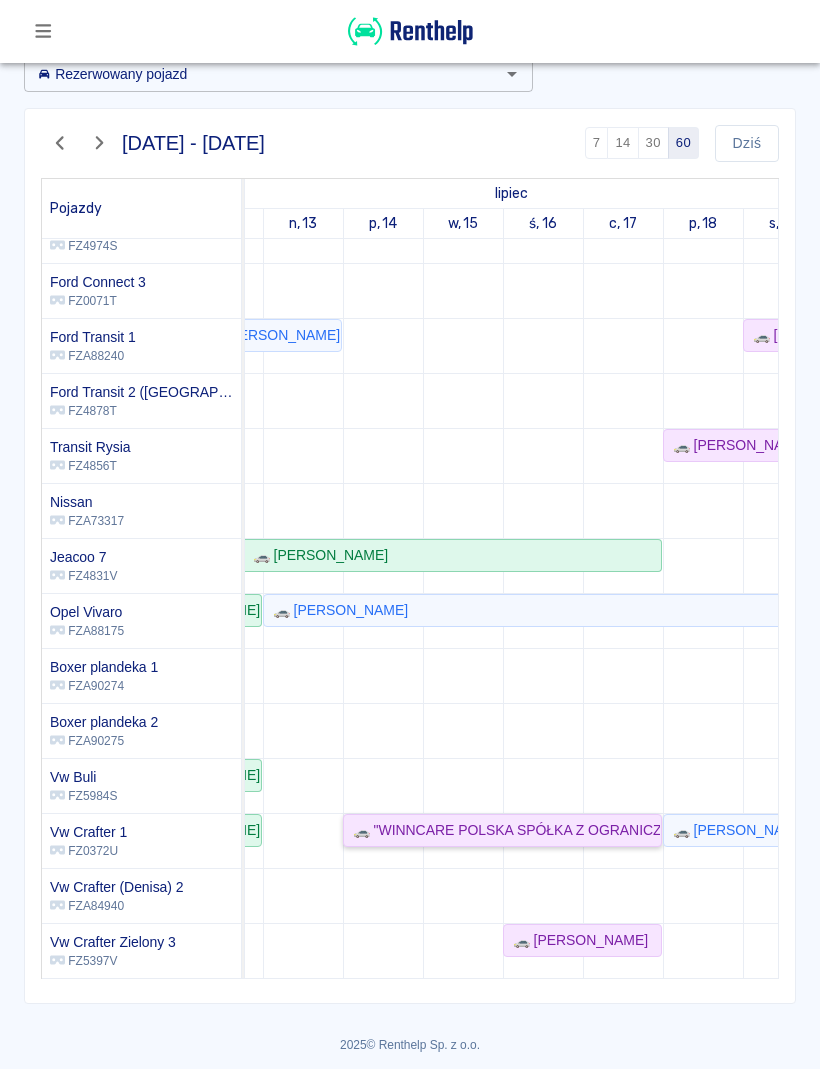 click on "🚗 "WINNCARE POLSKA SPÓŁKA Z OGRANICZONĄ ODPOWIEDZIALNOŚCIĄ" - [PERSON_NAME]" at bounding box center (502, 831) 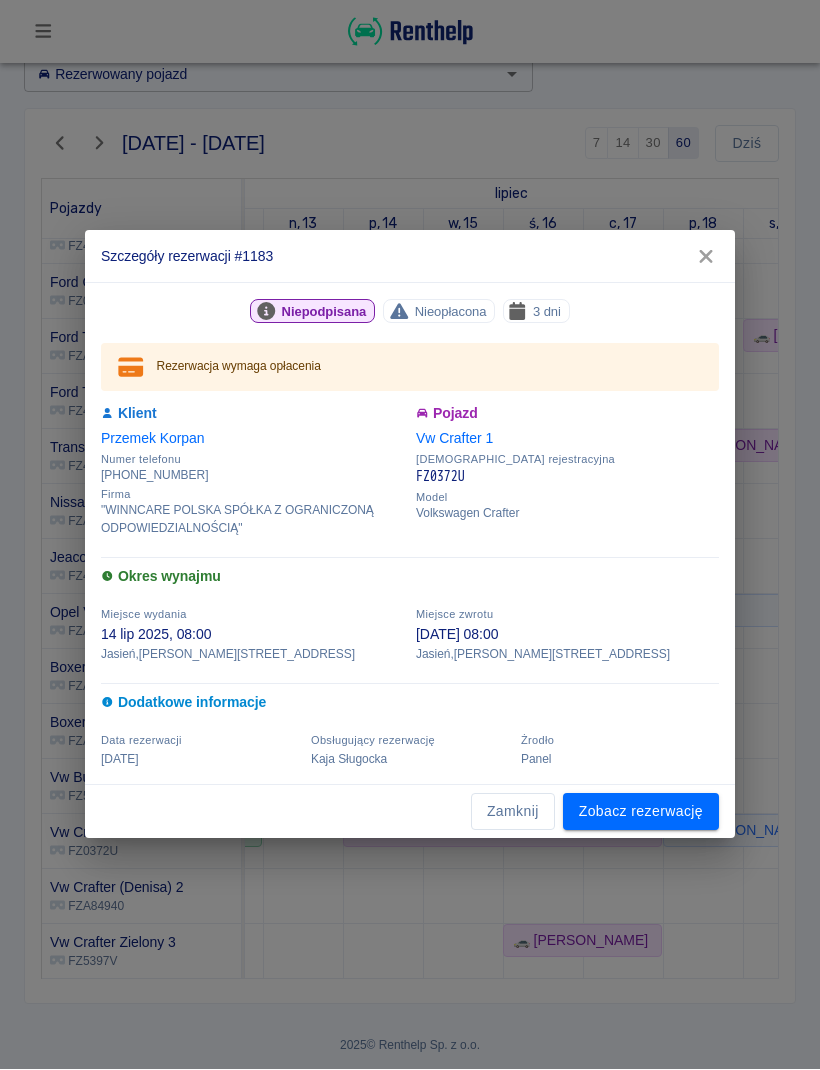 click on "Zamknij" at bounding box center [513, 812] 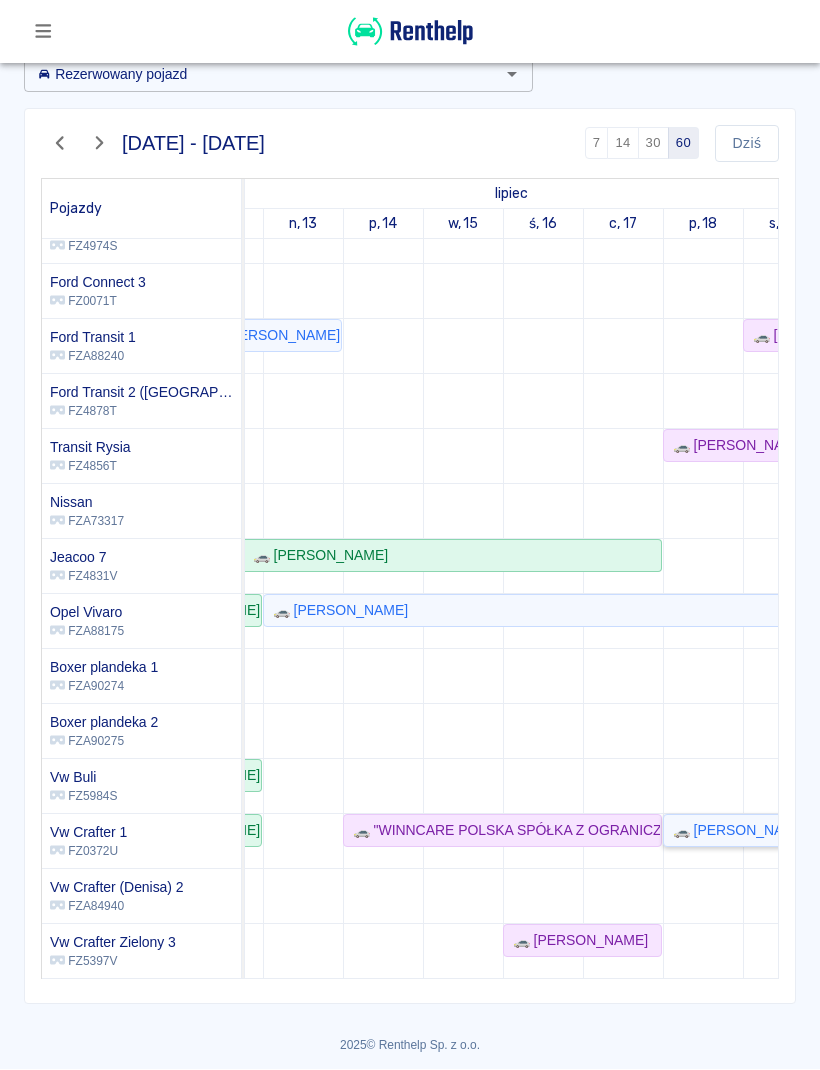 click on "🚗 [PERSON_NAME]" at bounding box center [782, 831] 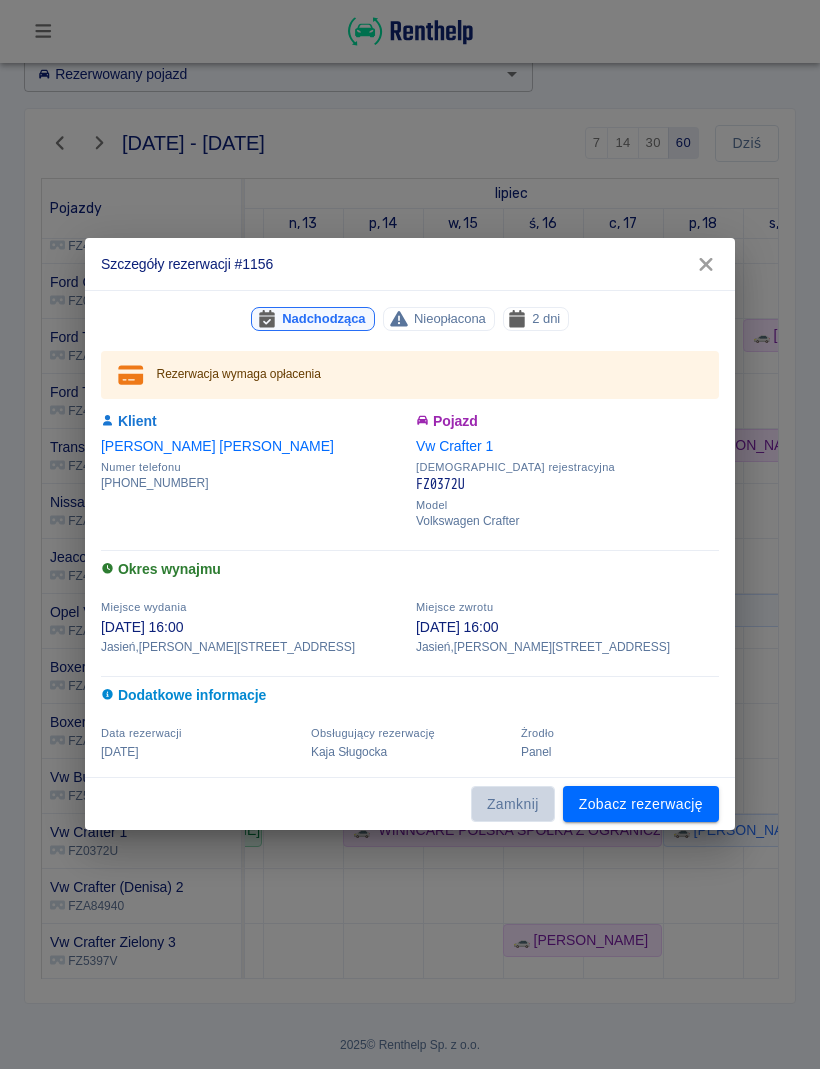 click on "Zamknij" at bounding box center (513, 805) 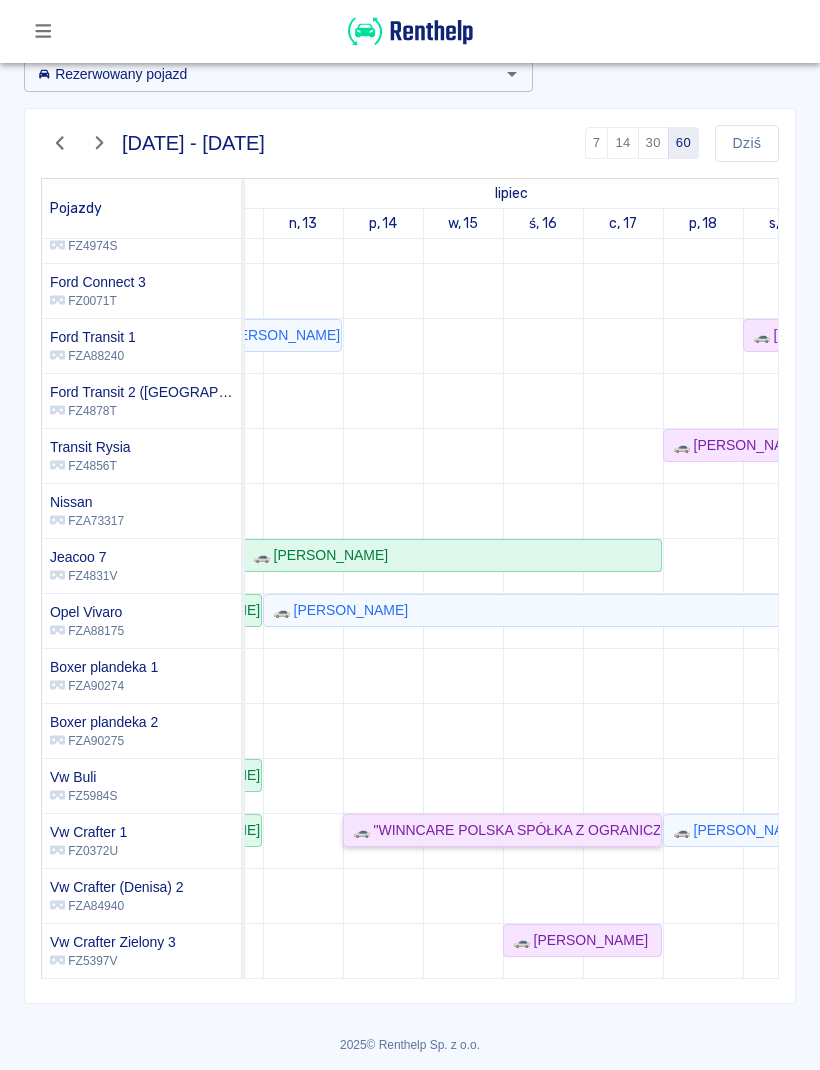 click on "🚗 "WINNCARE POLSKA SPÓŁKA Z OGRANICZONĄ ODPOWIEDZIALNOŚCIĄ" - [PERSON_NAME]" at bounding box center [502, 831] 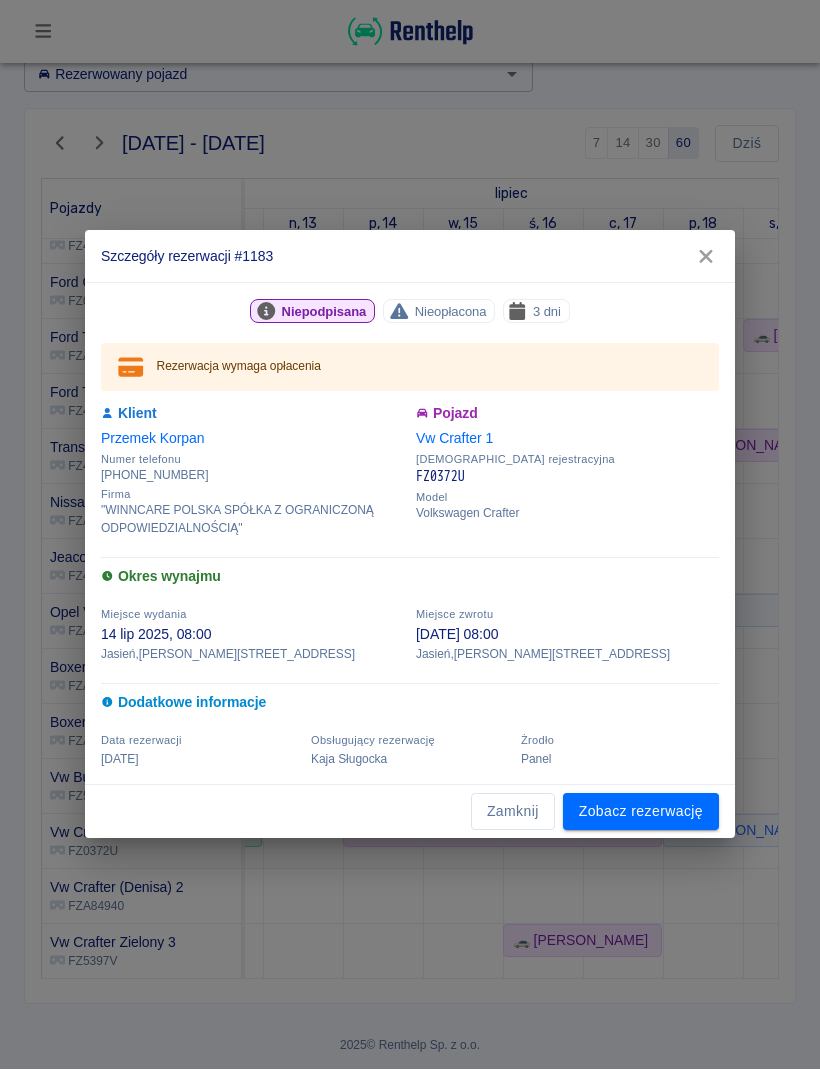 click on "Zamknij" at bounding box center [513, 812] 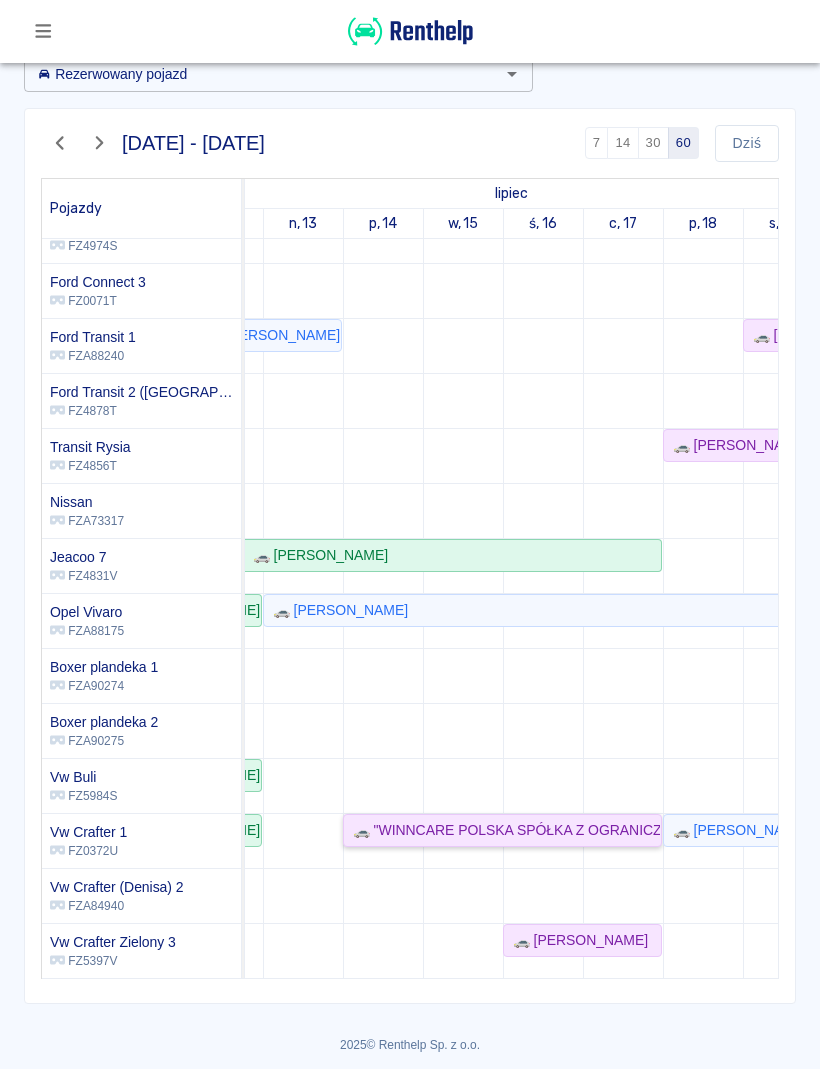 click on "🚗 "WINNCARE POLSKA SPÓŁKA Z OGRANICZONĄ ODPOWIEDZIALNOŚCIĄ" - [PERSON_NAME]" at bounding box center (502, 831) 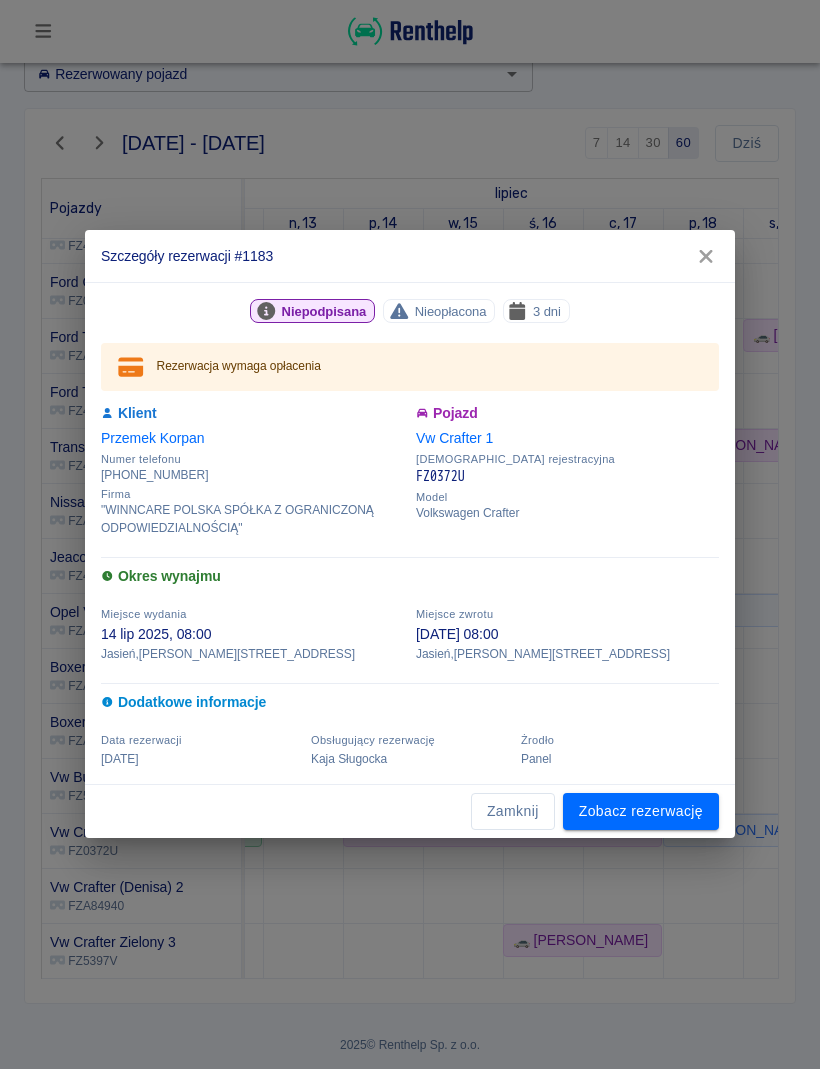 click on "Zamknij" at bounding box center [513, 812] 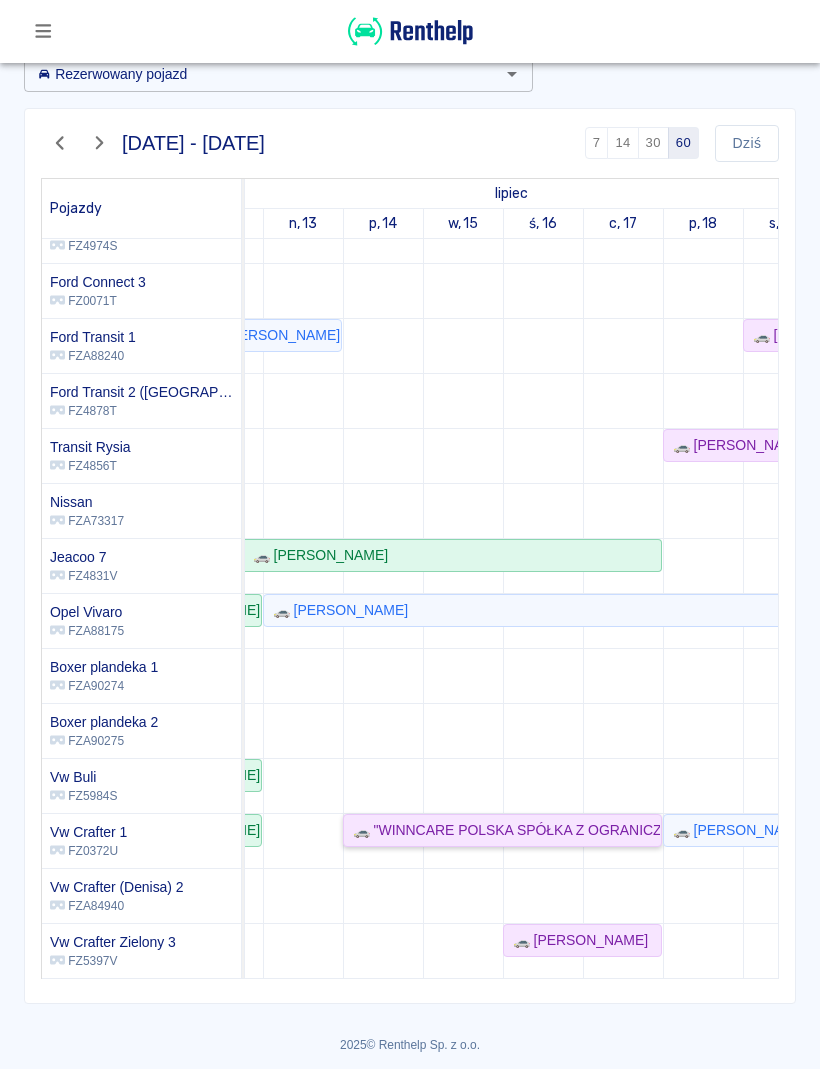 click on "🚗 "WINNCARE POLSKA SPÓŁKA Z OGRANICZONĄ ODPOWIEDZIALNOŚCIĄ" - [PERSON_NAME]" at bounding box center [502, 831] 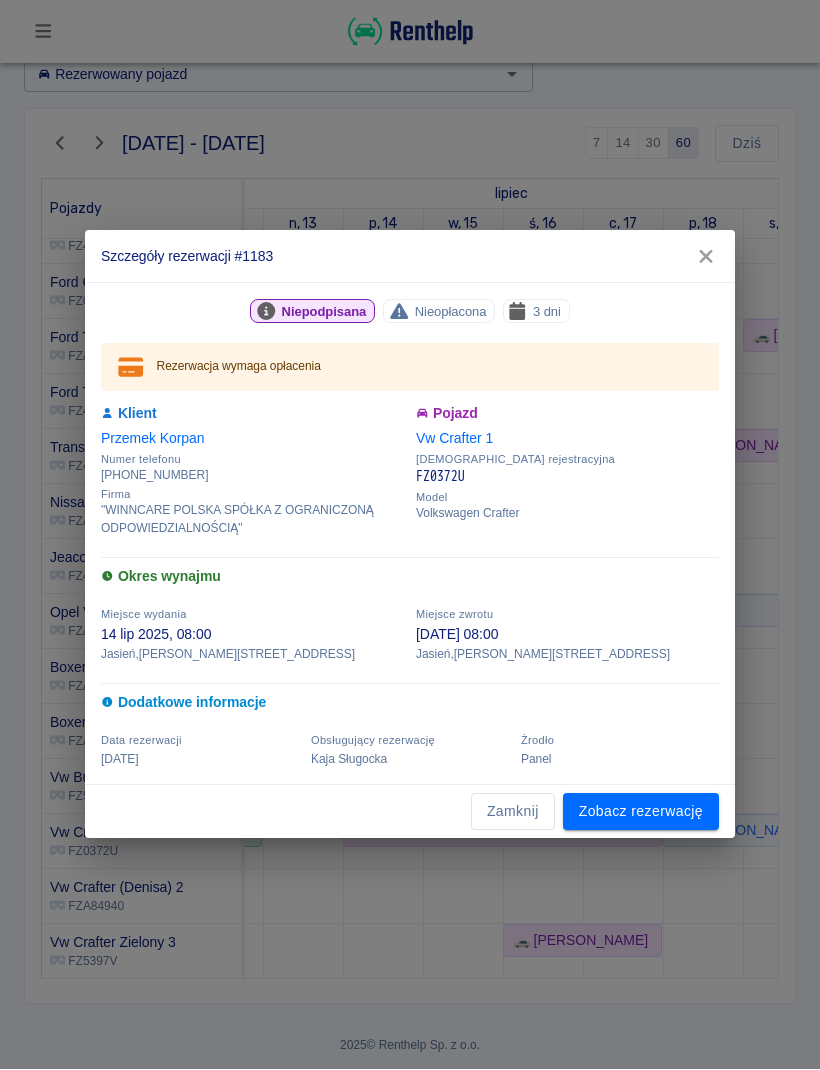 click on "Zamknij" at bounding box center [513, 812] 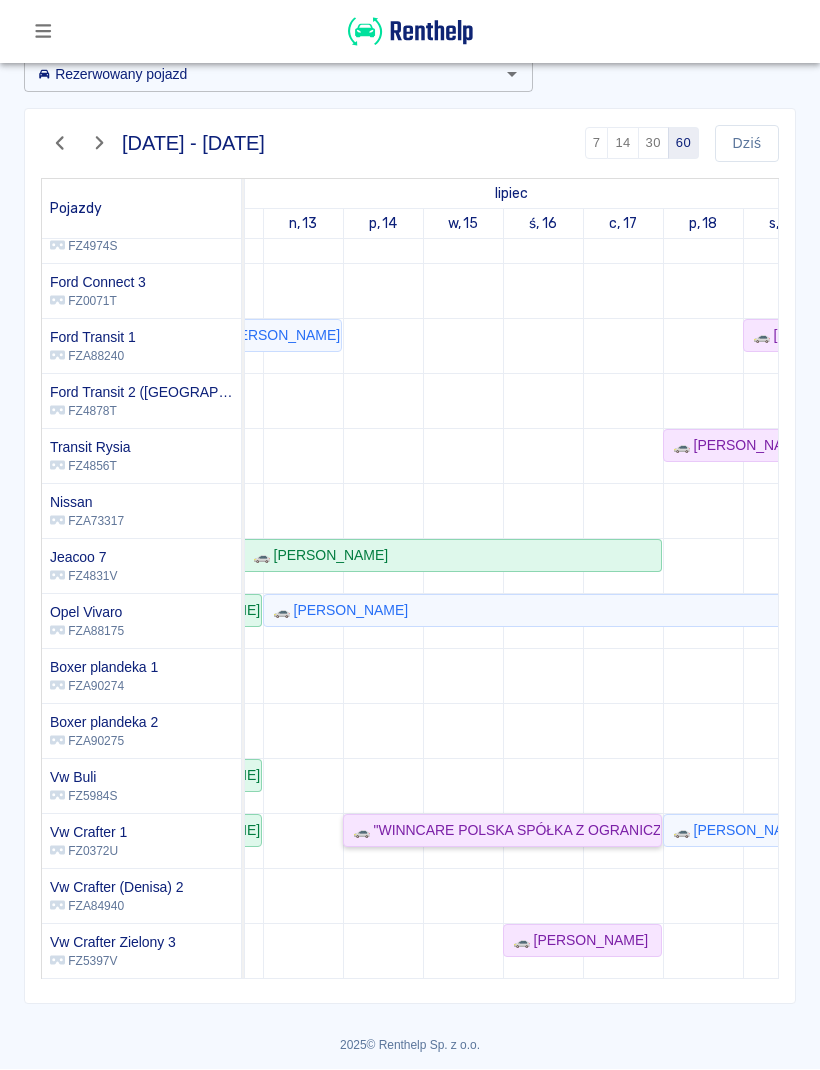 scroll, scrollTop: 267, scrollLeft: 98, axis: both 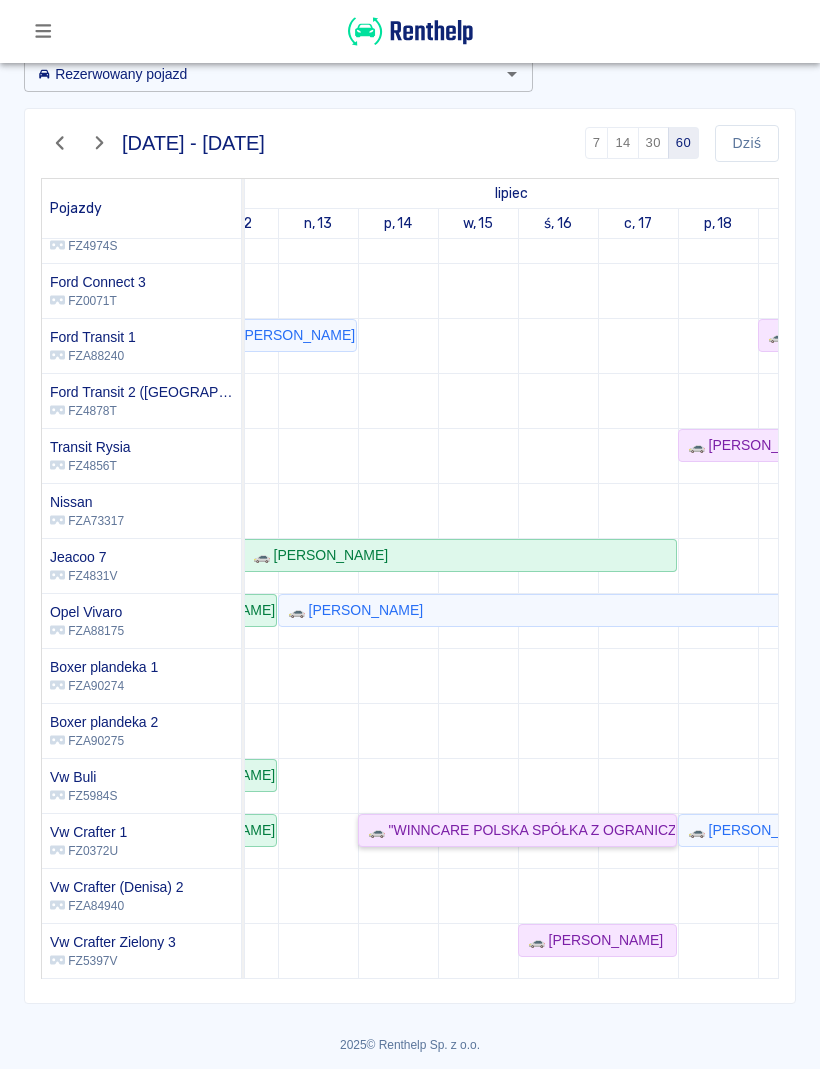 click on "🚗 "WINNCARE POLSKA SPÓŁKA Z OGRANICZONĄ ODPOWIEDZIALNOŚCIĄ" - [PERSON_NAME]" at bounding box center [517, 831] 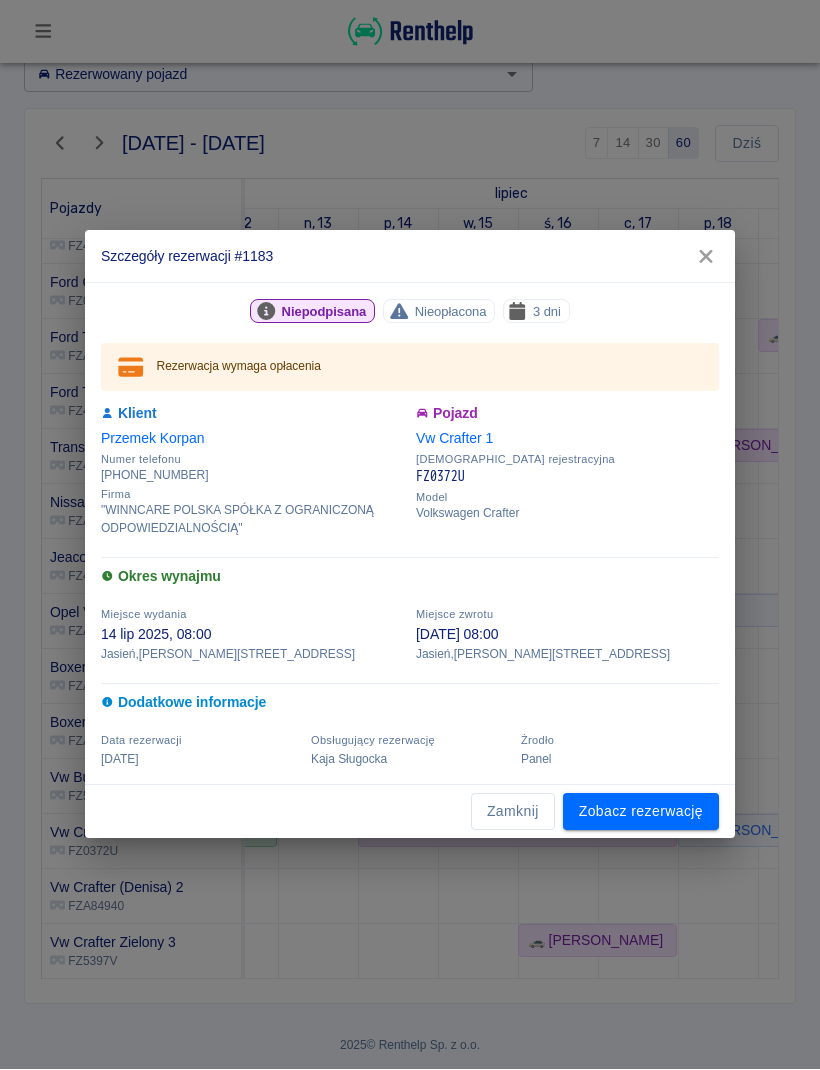 click on "Zamknij" at bounding box center [513, 812] 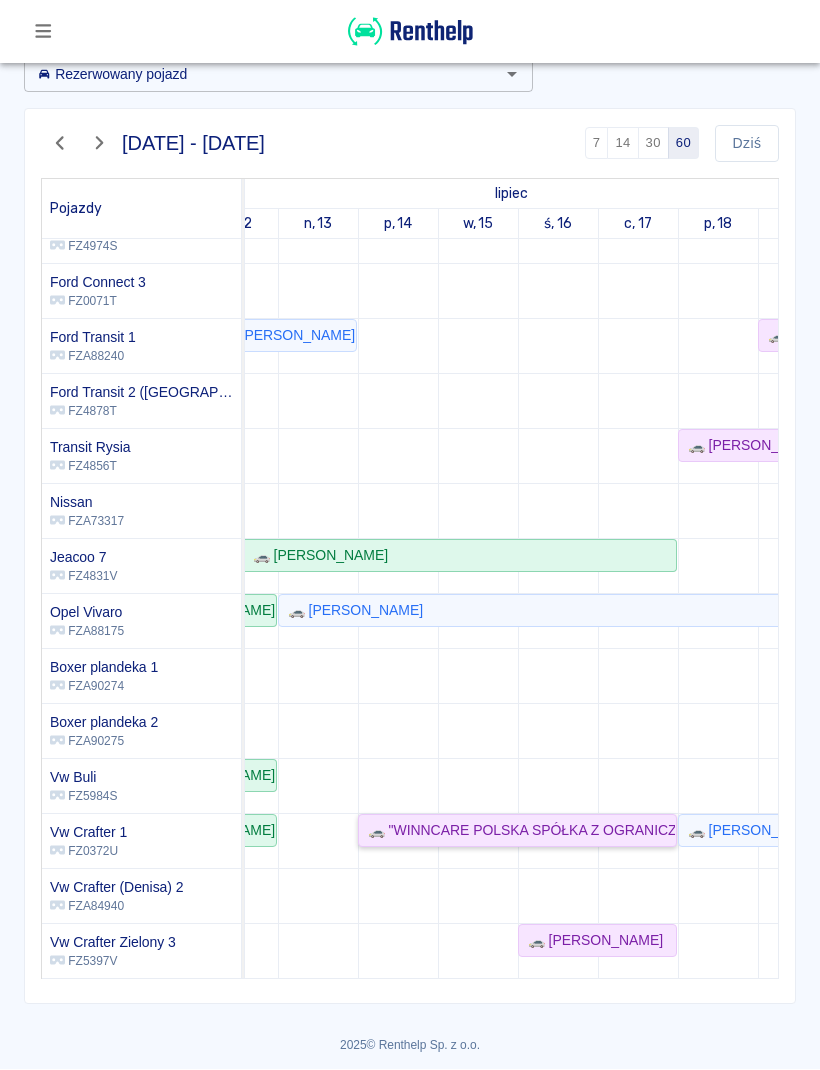 click on "🚗 "WINNCARE POLSKA SPÓŁKA Z OGRANICZONĄ ODPOWIEDZIALNOŚCIĄ" - [PERSON_NAME]" at bounding box center (517, 831) 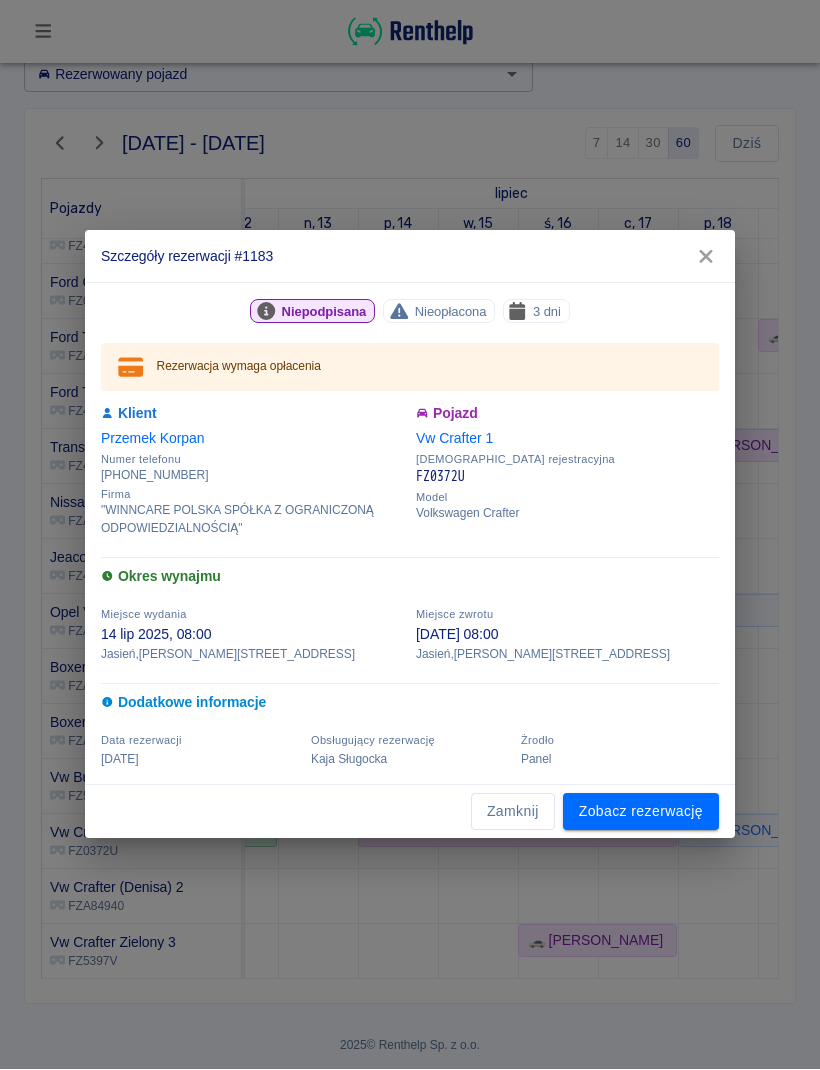 click on "Zobacz rezerwację" at bounding box center [641, 812] 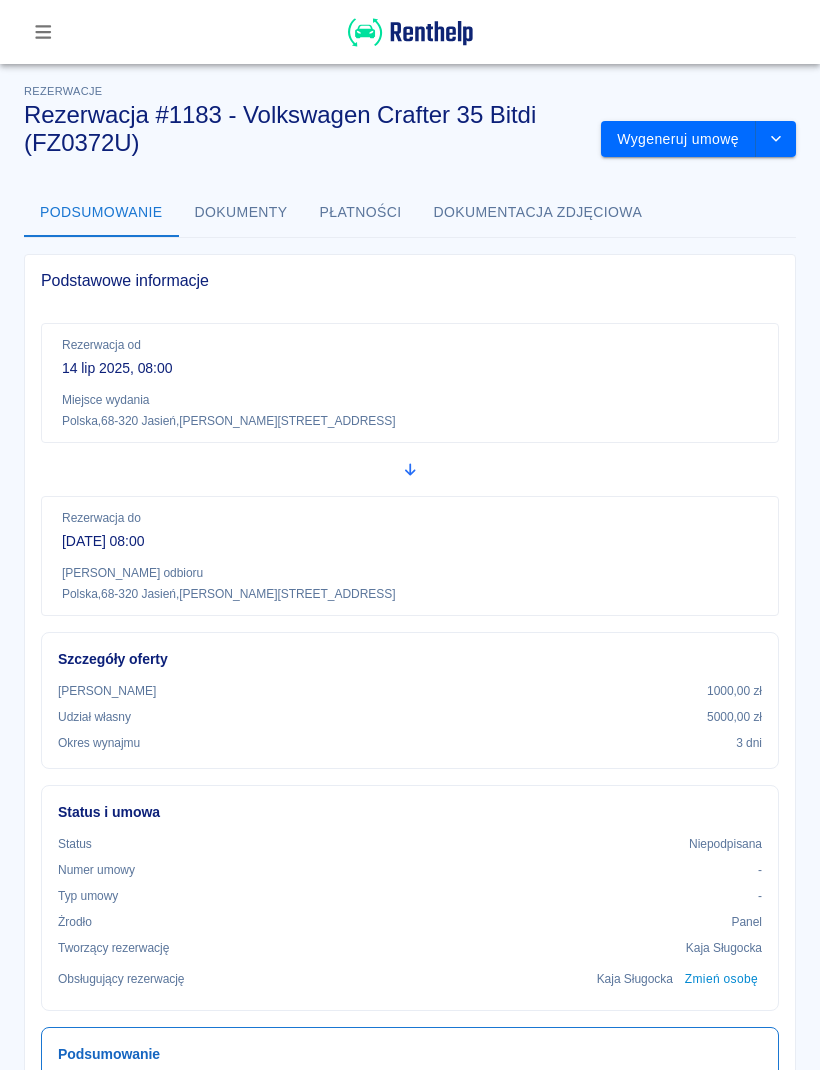 click 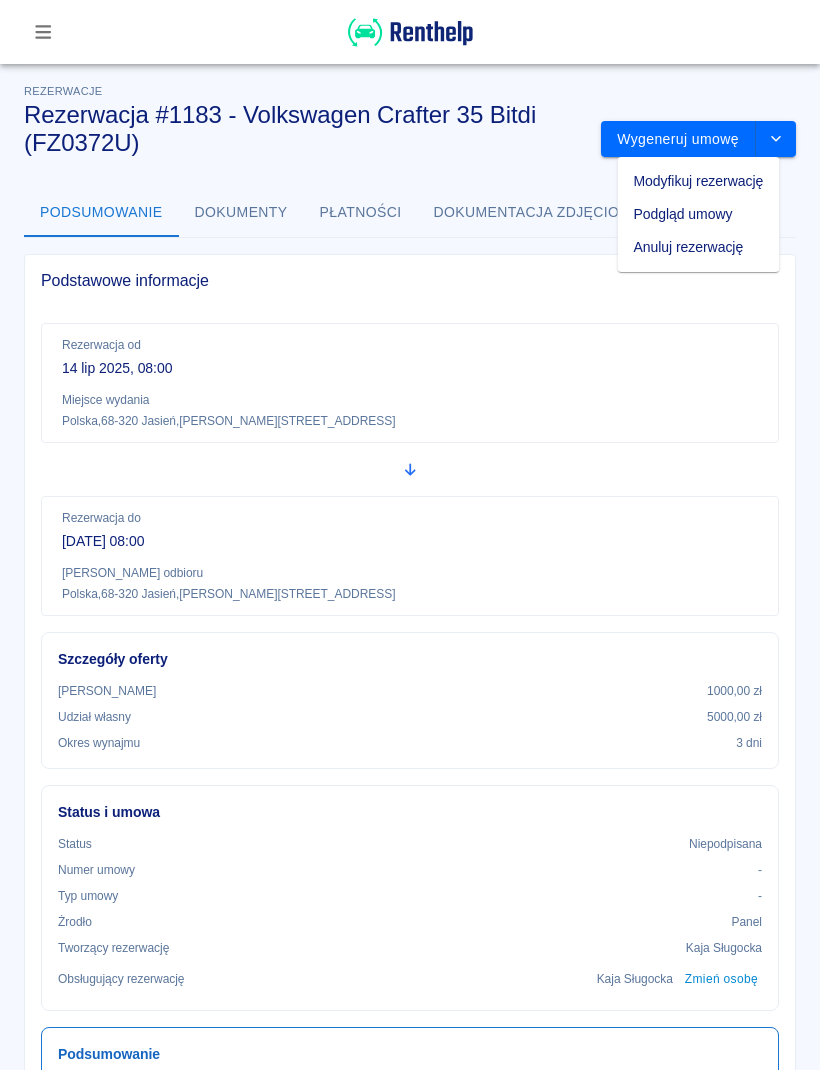 click on "Modyfikuj rezerwację" at bounding box center (699, 181) 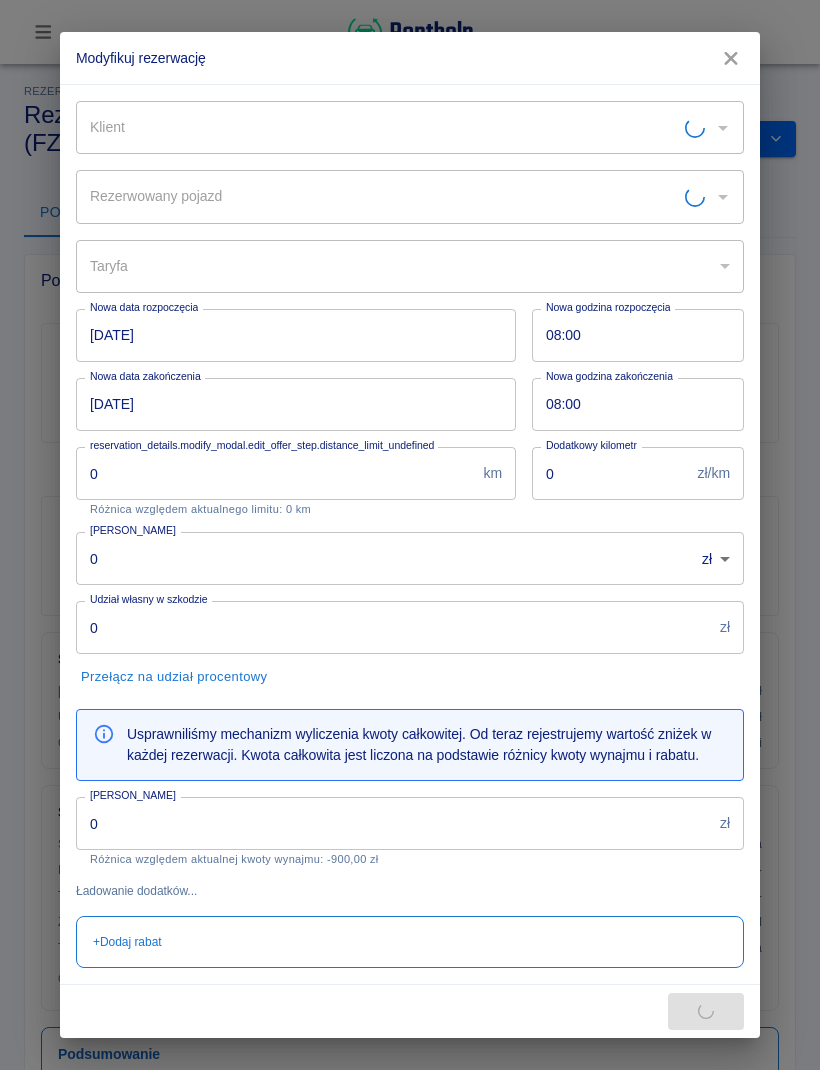 type on "Vw Crafter 1 - FZ0372U" 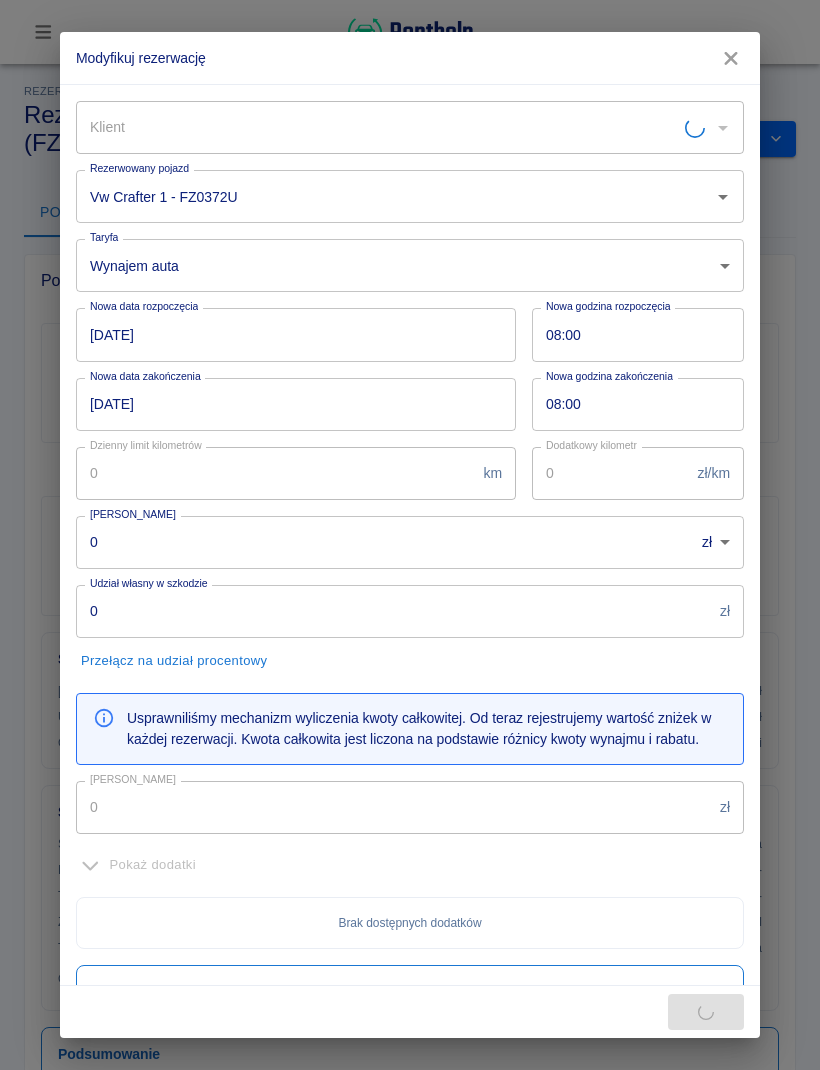 type on "[PERSON_NAME] - "WINNCARE POLSKA SPÓŁKA Z OGRANICZONĄ ODPOWIEDZIALNOŚCIĄ" (NIP: 9281993580)" 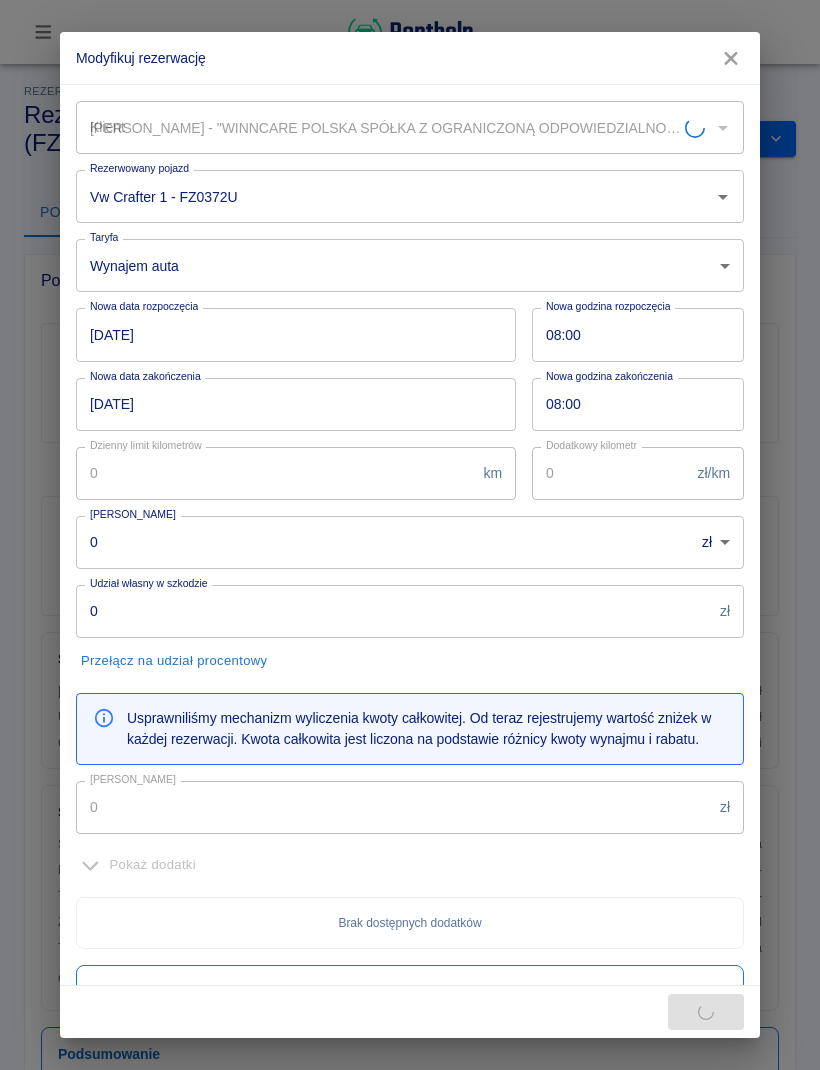 type on "1000" 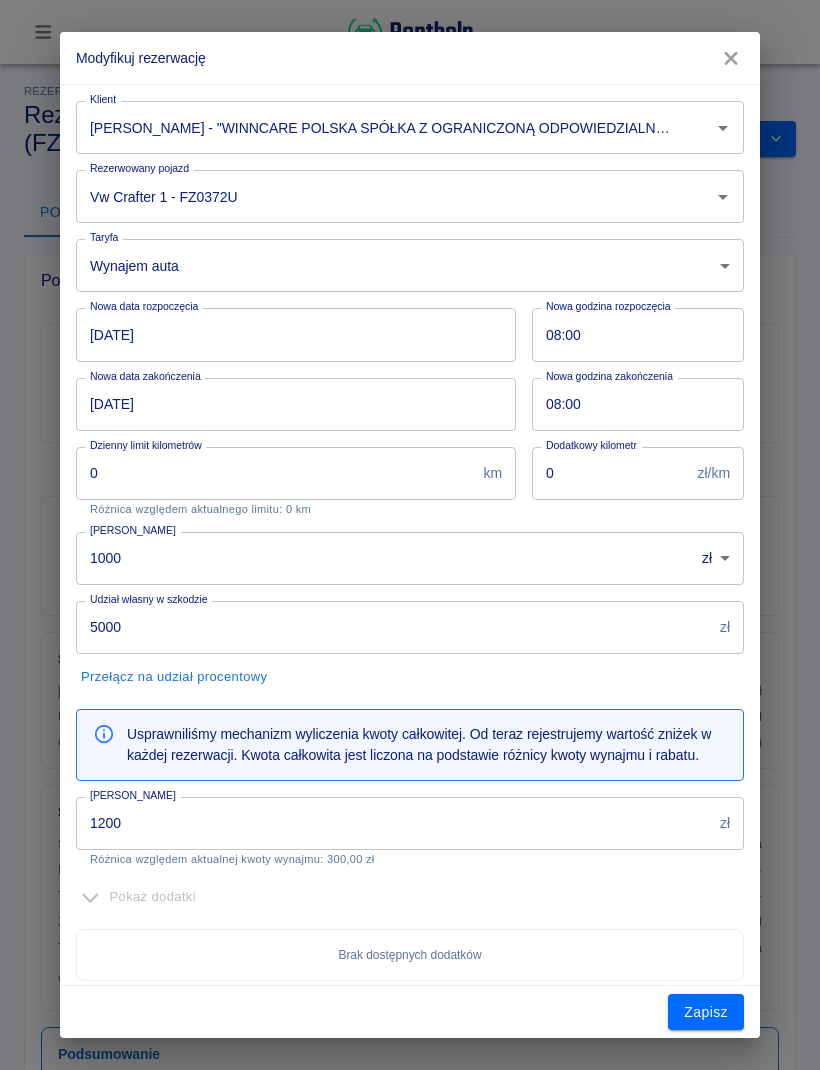 click on "08:00" at bounding box center [631, 404] 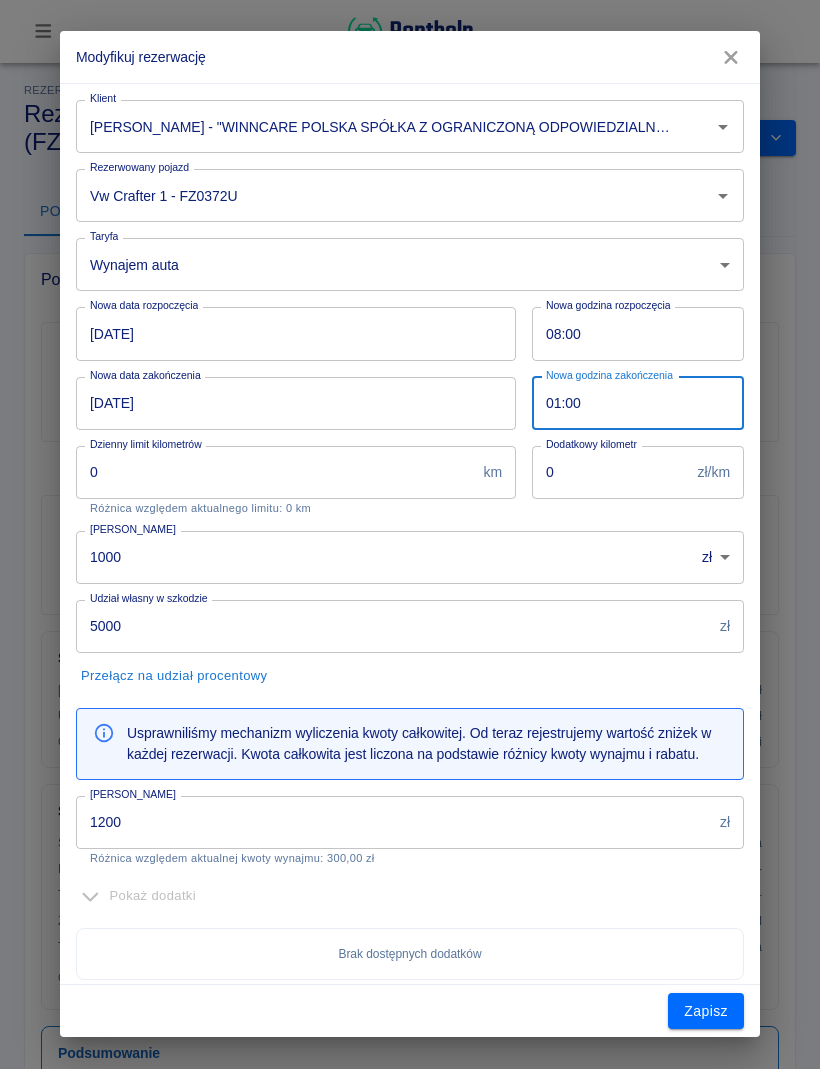 type on "15:00" 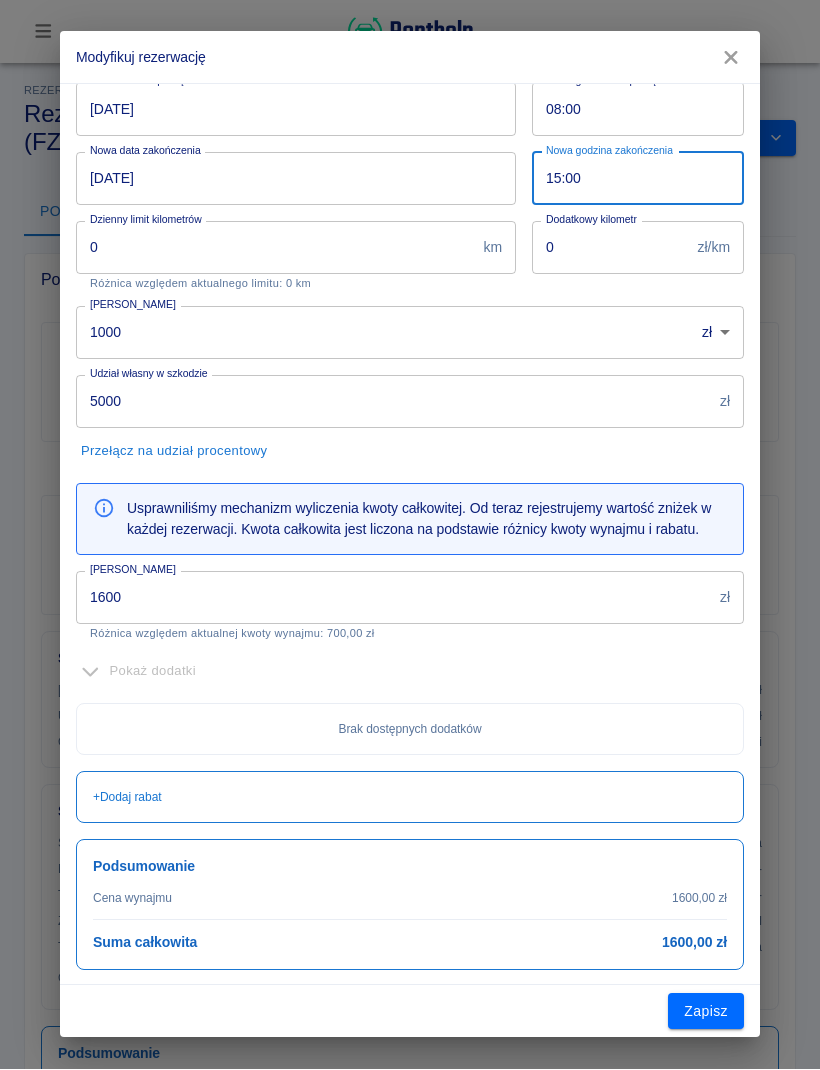 click on "1600" at bounding box center [394, 598] 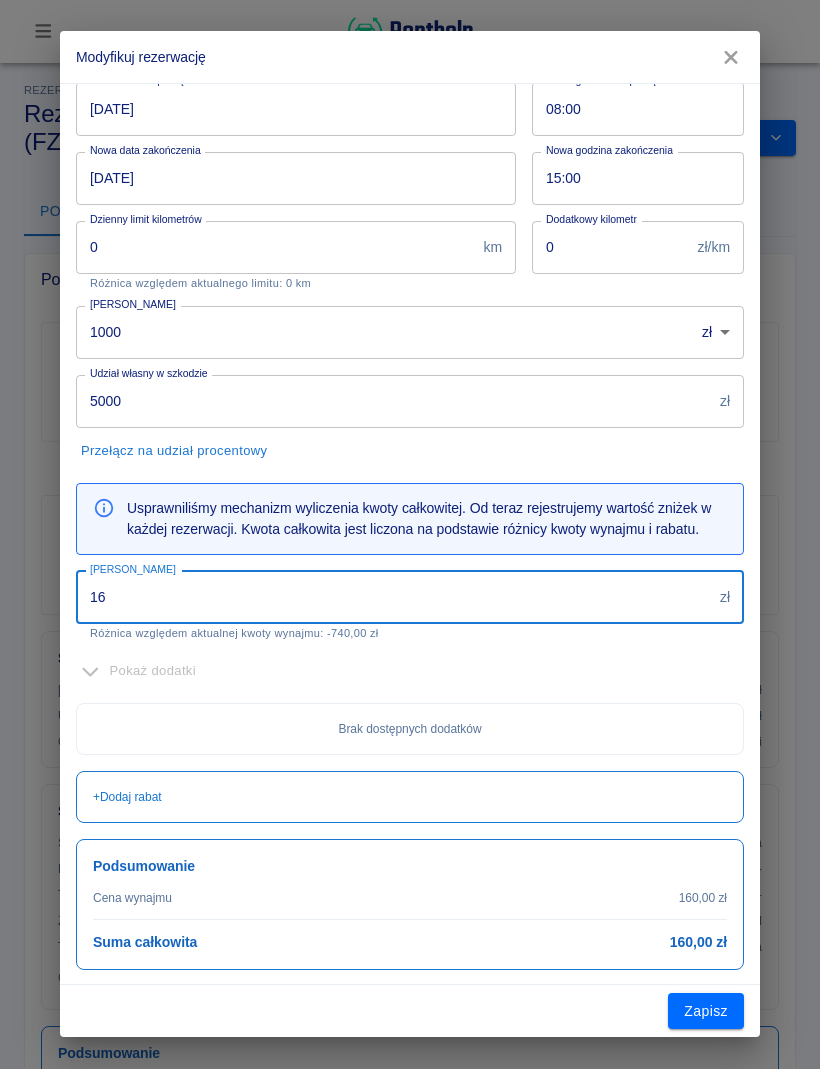 type on "1" 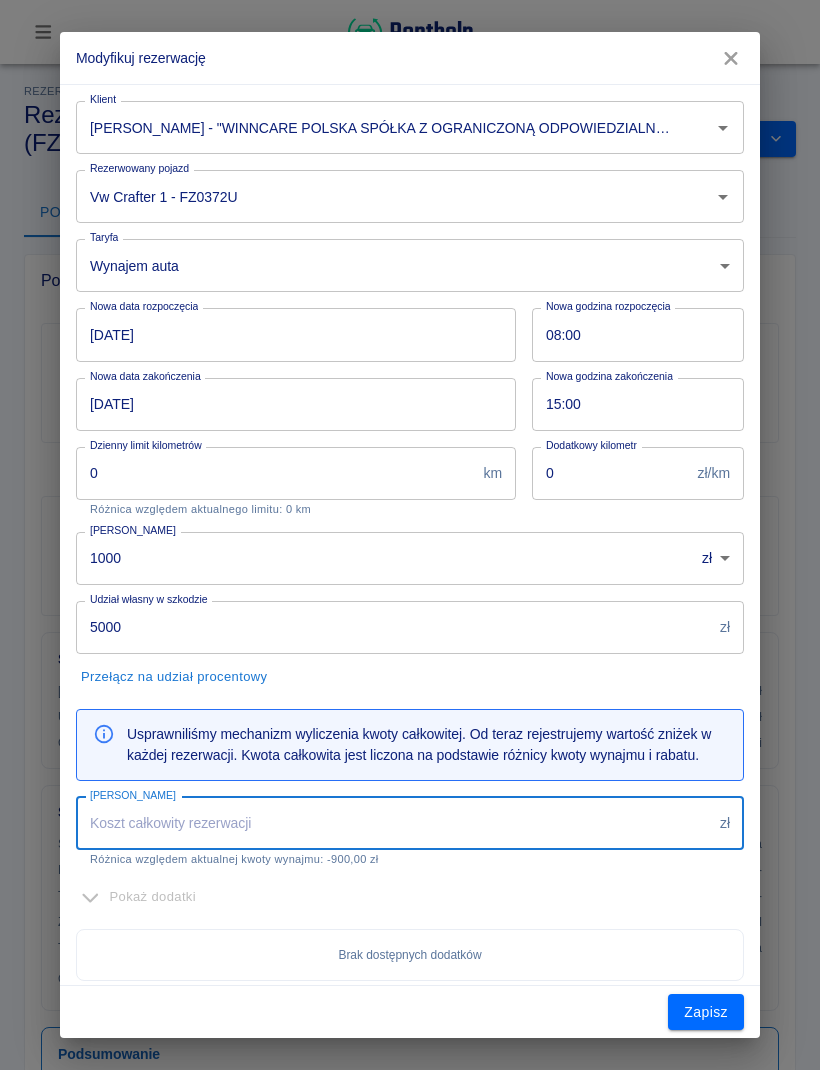 type 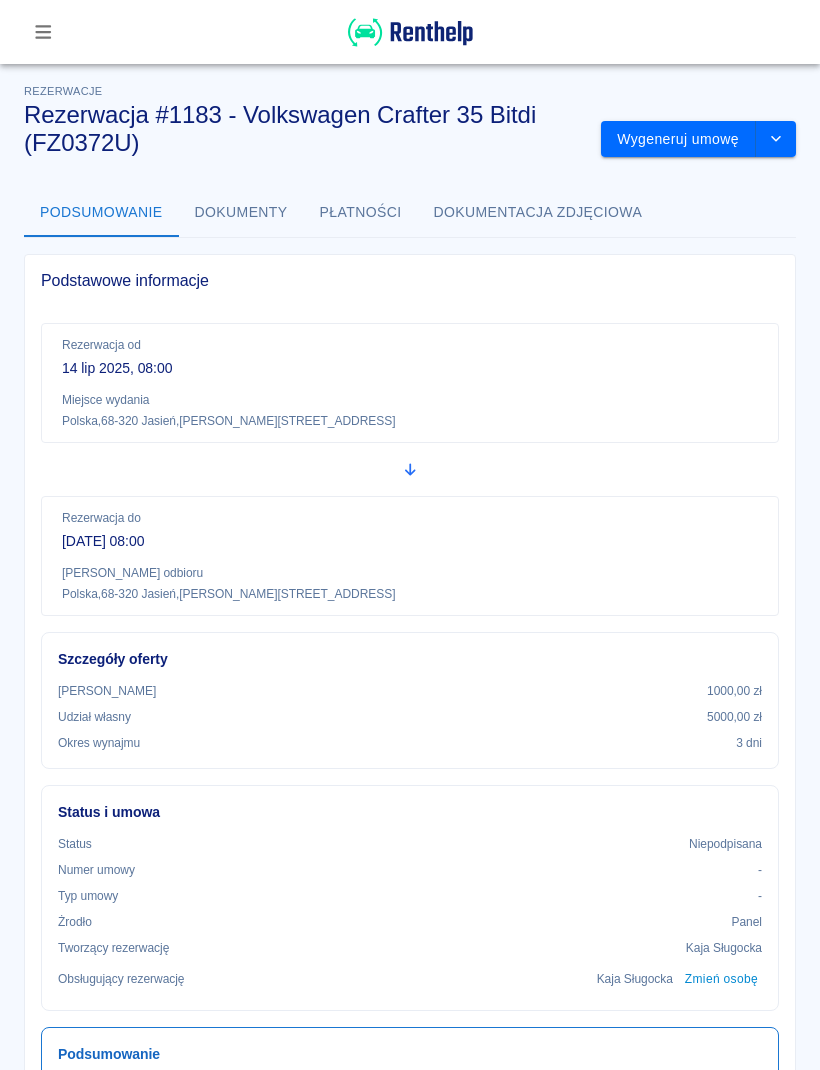 scroll, scrollTop: 0, scrollLeft: 0, axis: both 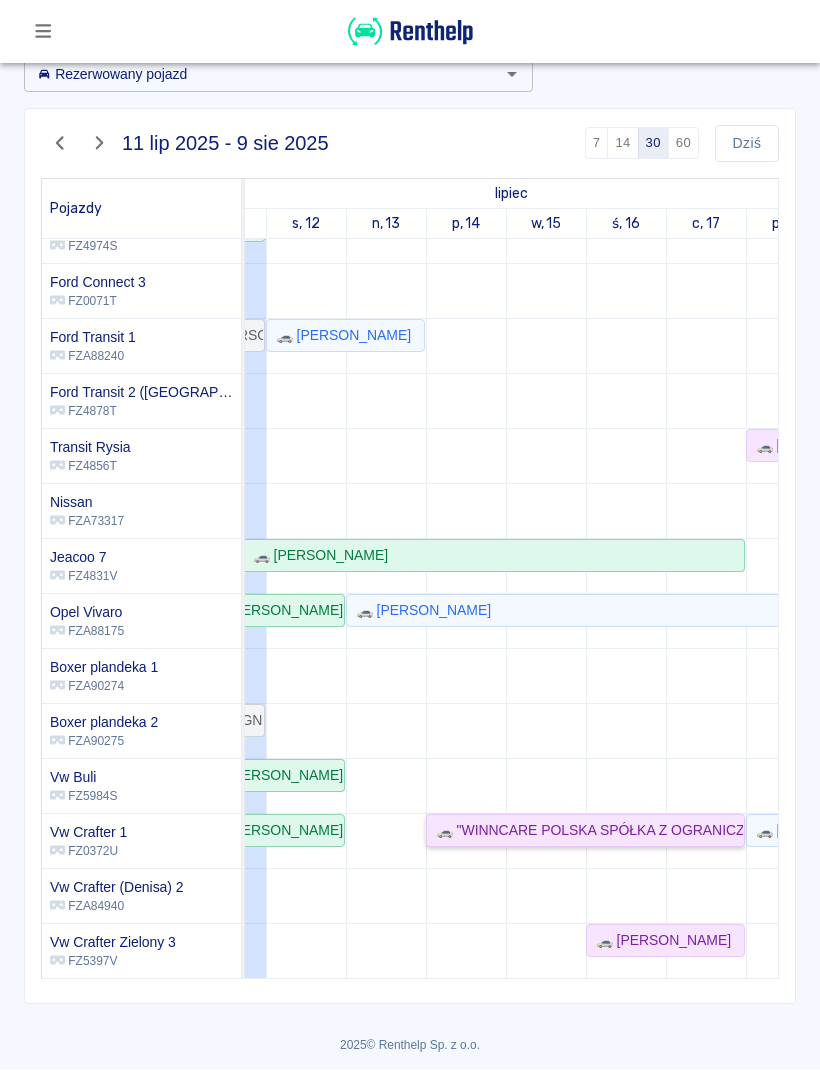 click on "🚗 "WINNCARE POLSKA SPÓŁKA Z OGRANICZONĄ ODPOWIEDZIALNOŚCIĄ" - [PERSON_NAME]" at bounding box center (585, 831) 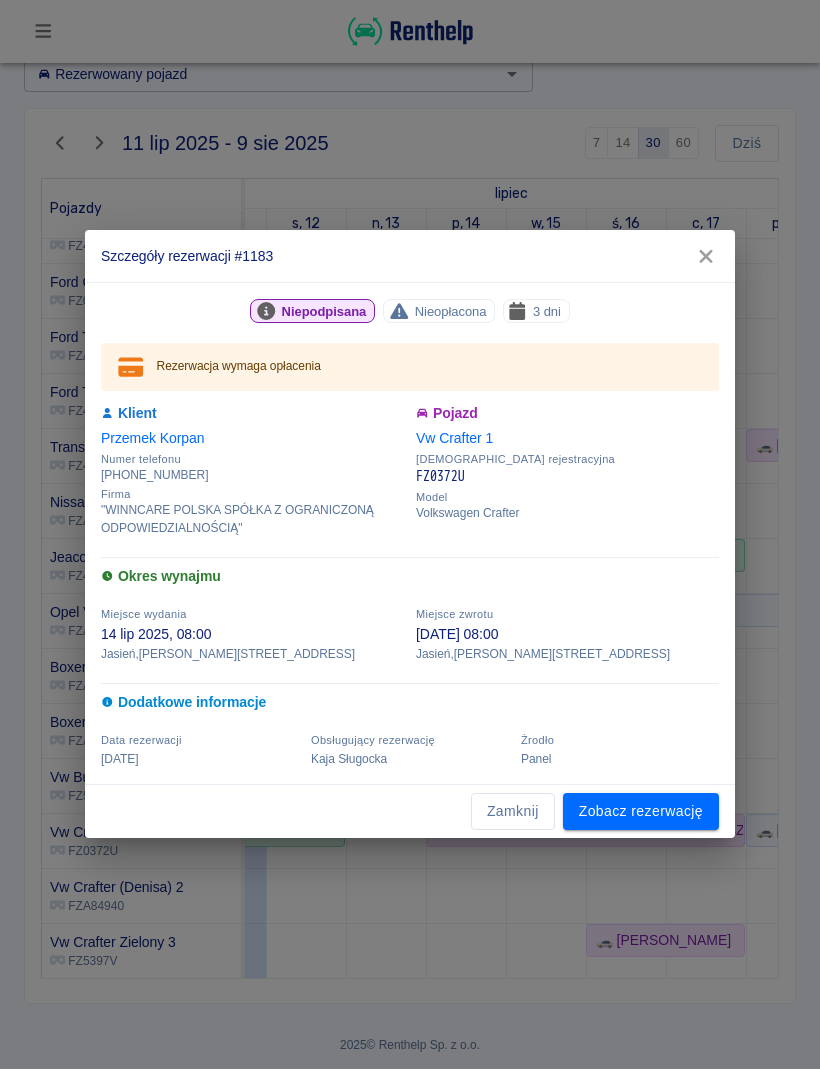click on "Zobacz rezerwację" at bounding box center [641, 812] 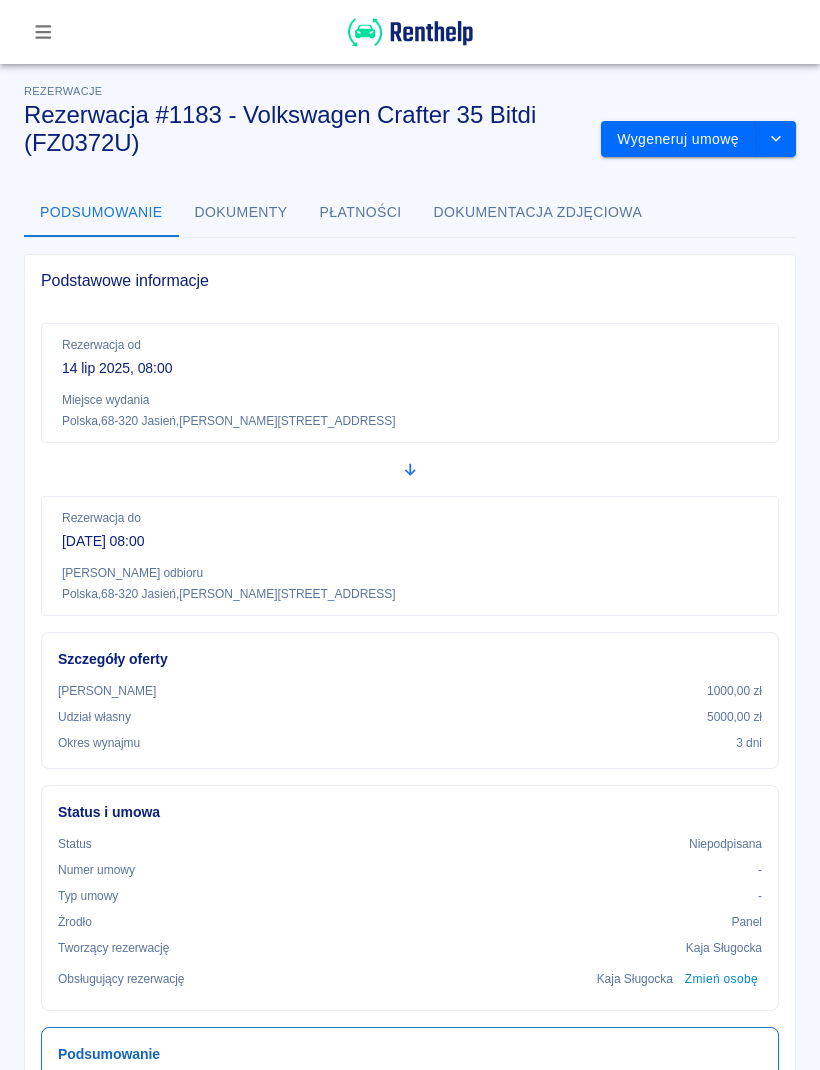 click at bounding box center (776, 139) 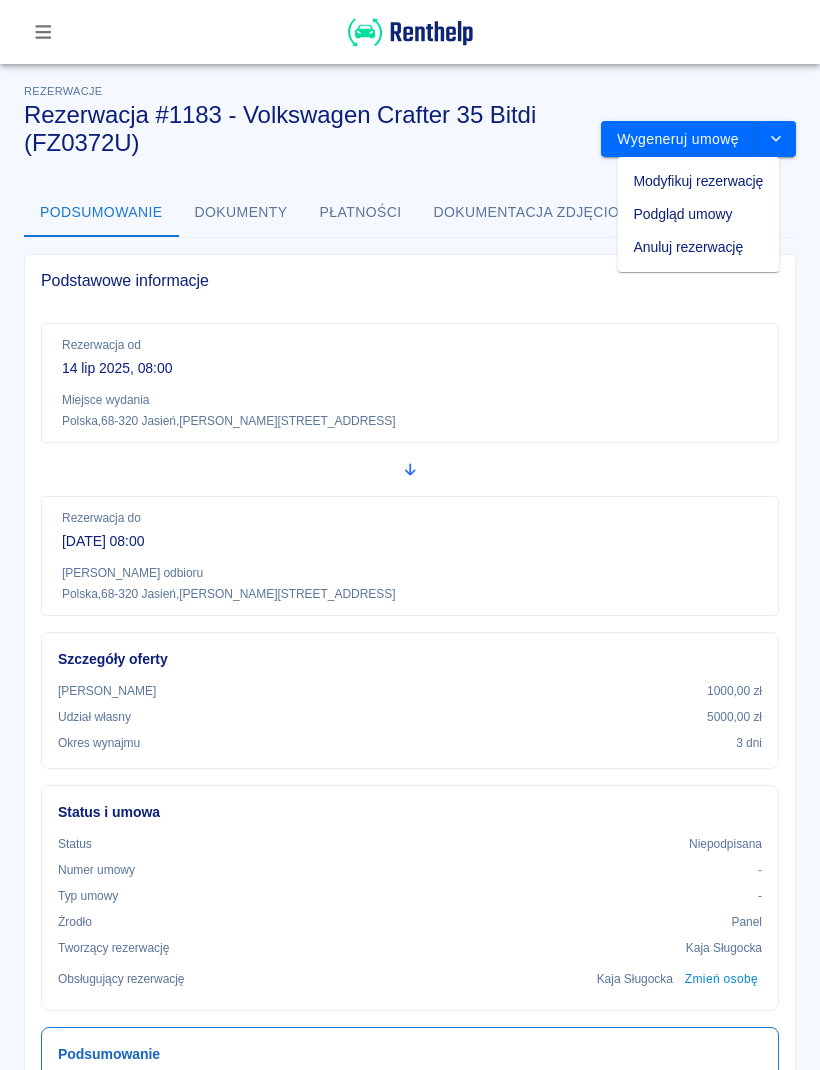 click on "Modyfikuj rezerwację" at bounding box center (699, 181) 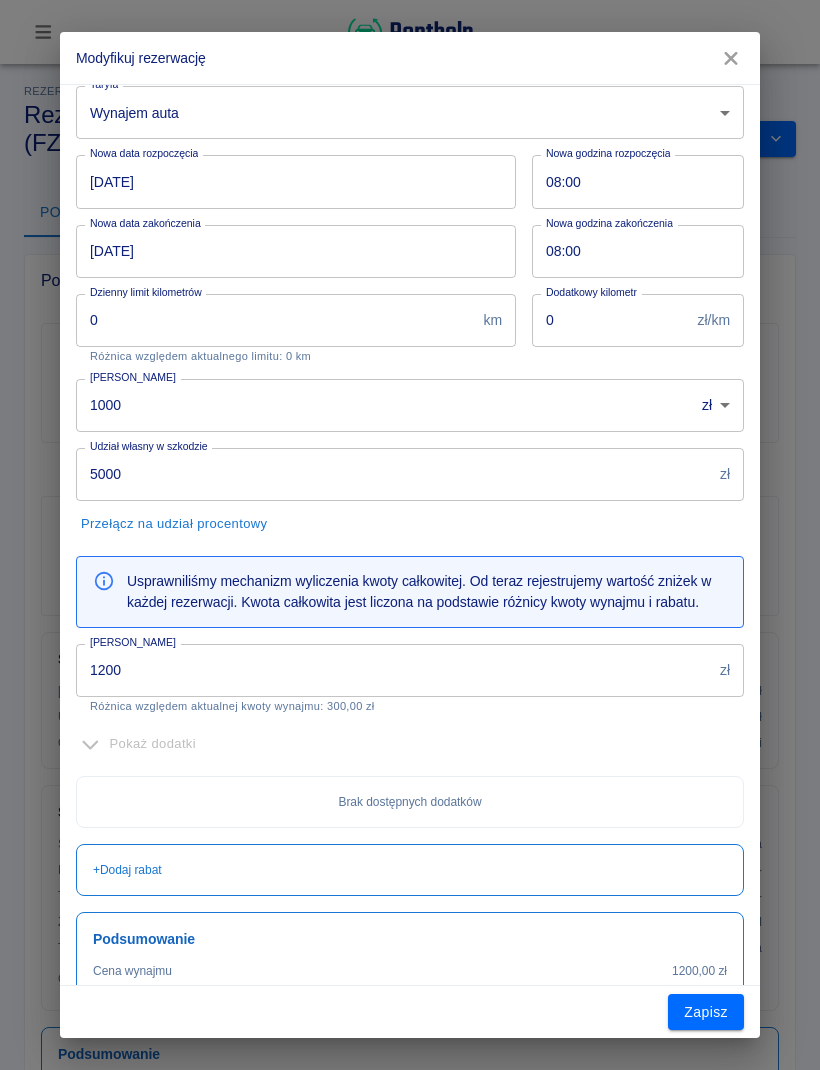 click 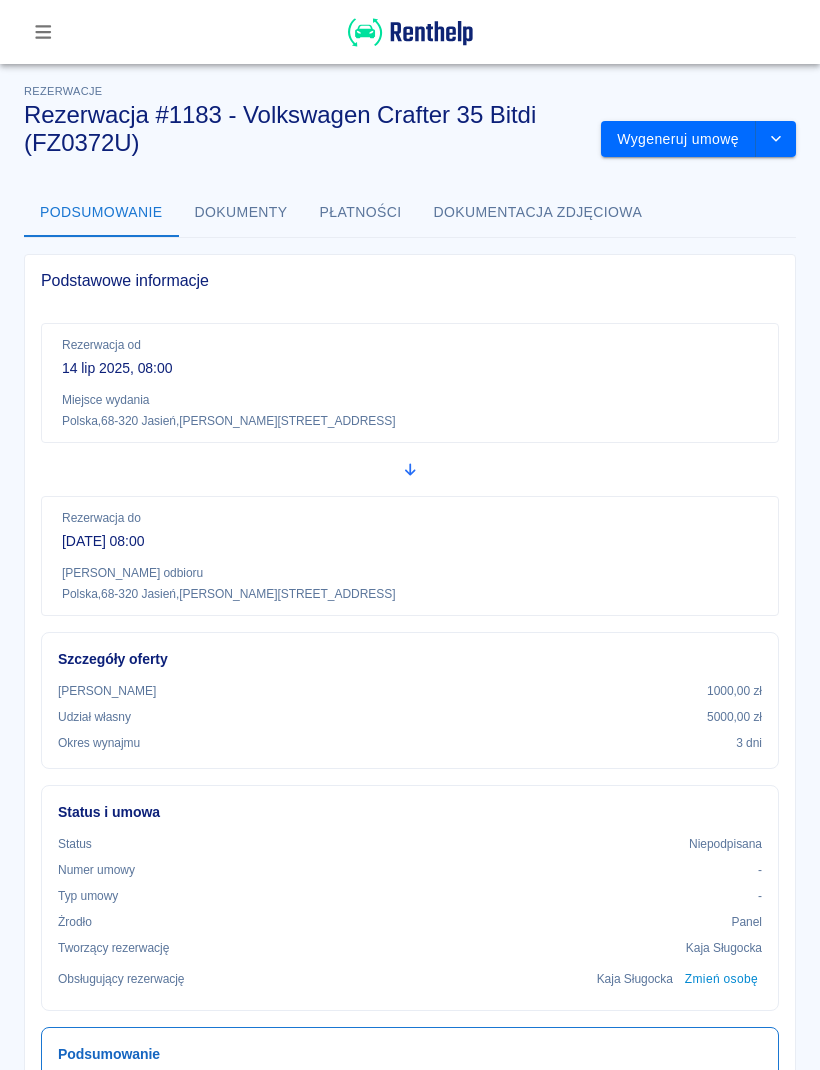 click at bounding box center (776, 139) 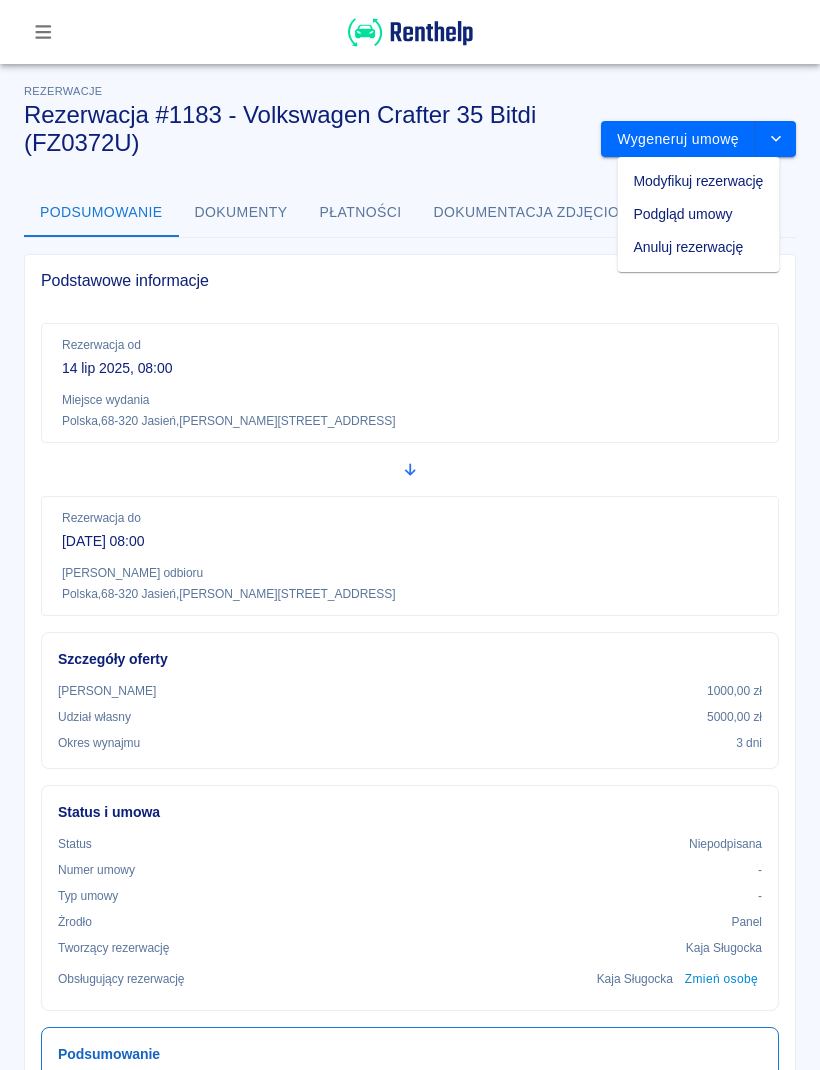 click on "Modyfikuj rezerwację" at bounding box center [699, 181] 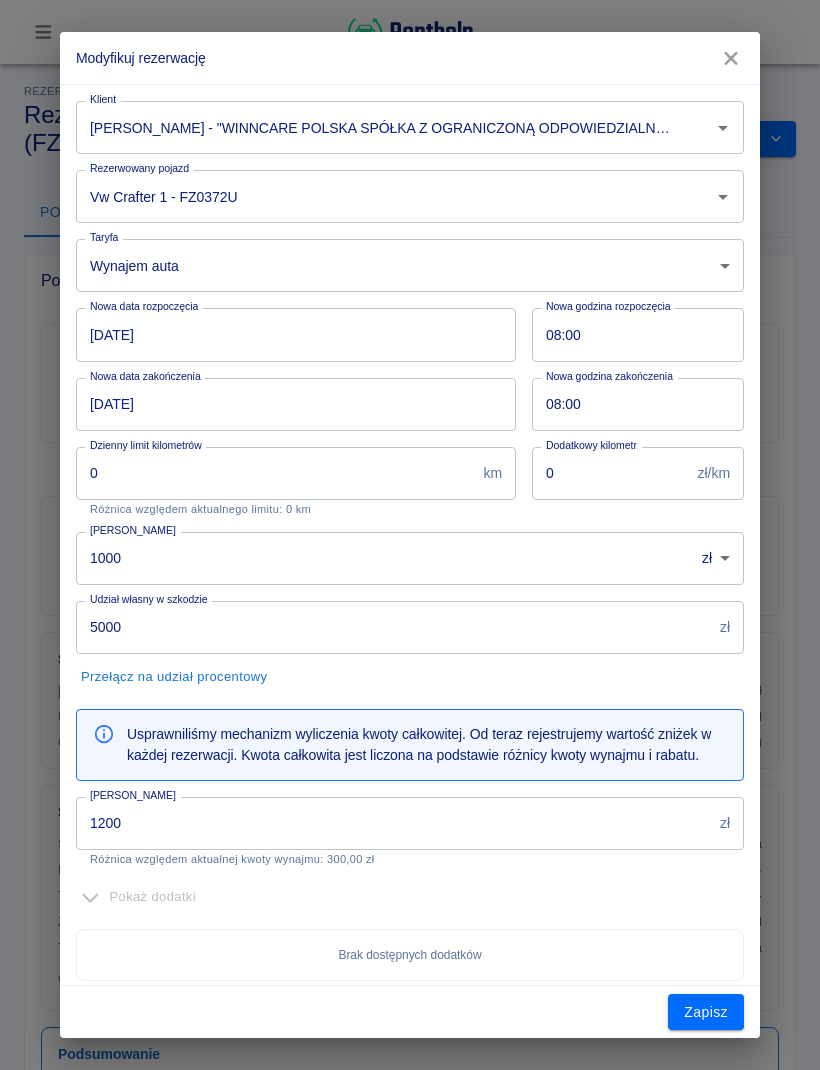 click on "08:00" at bounding box center (631, 404) 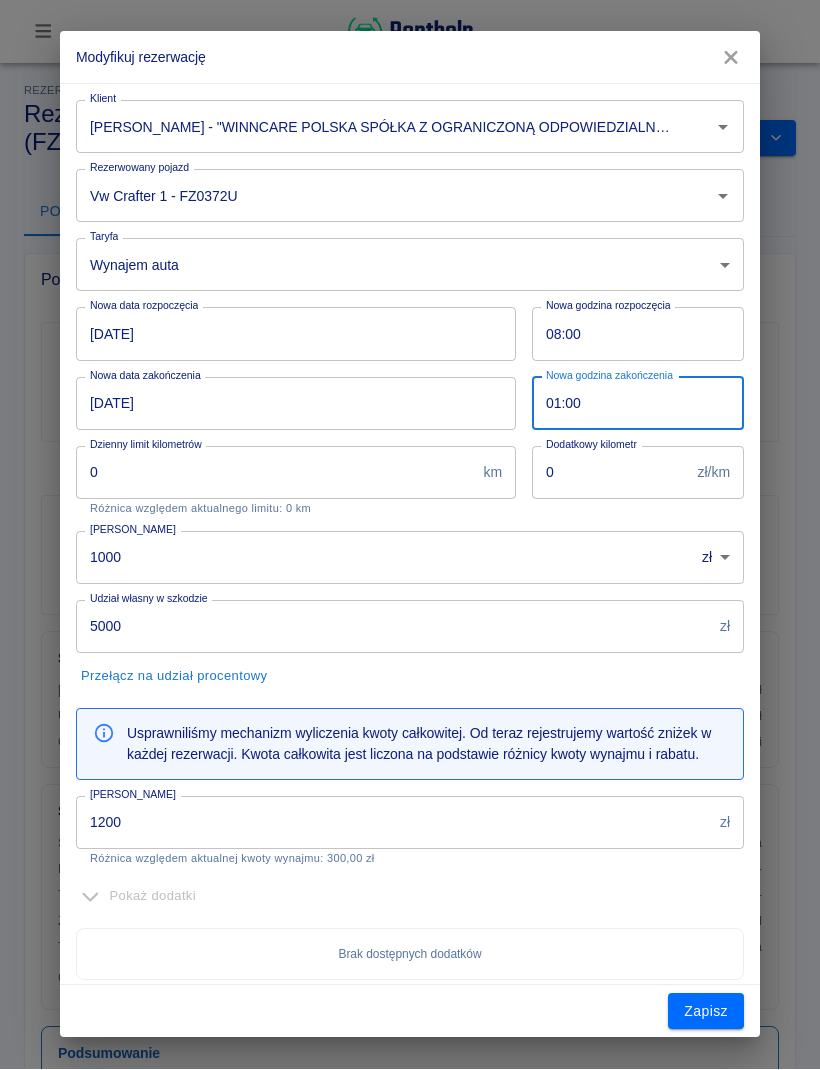 type on "15:00" 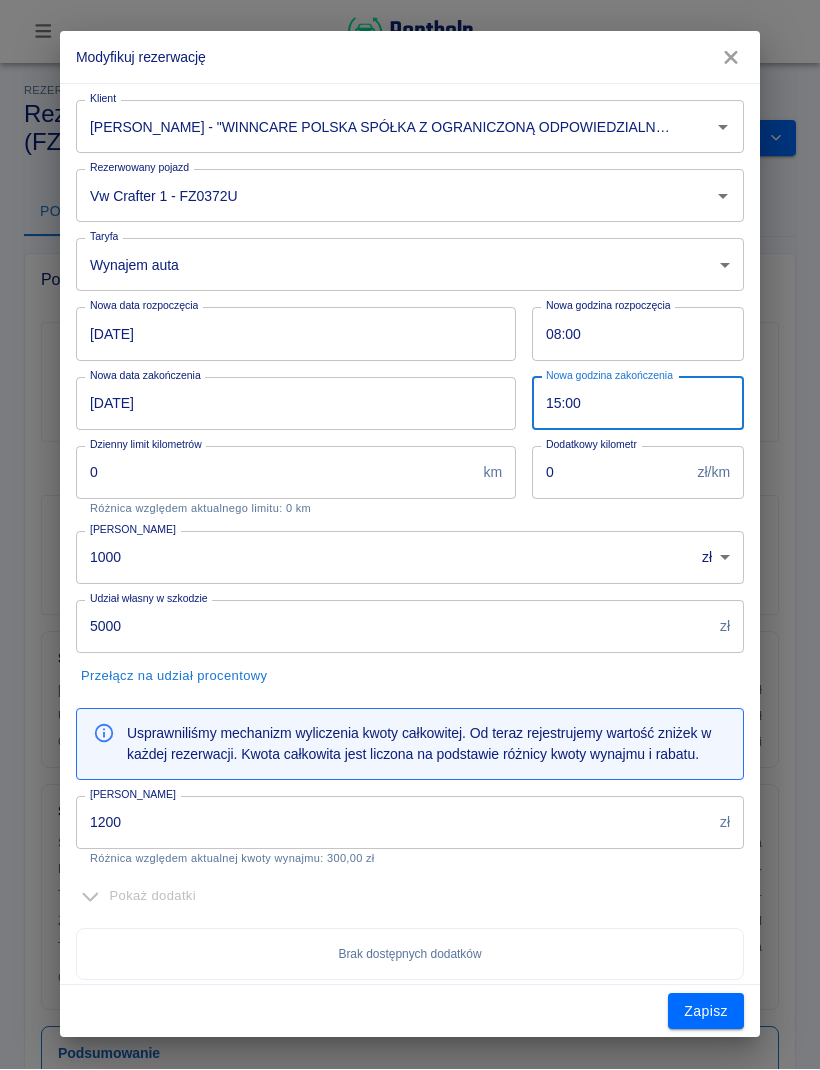 type on "1600" 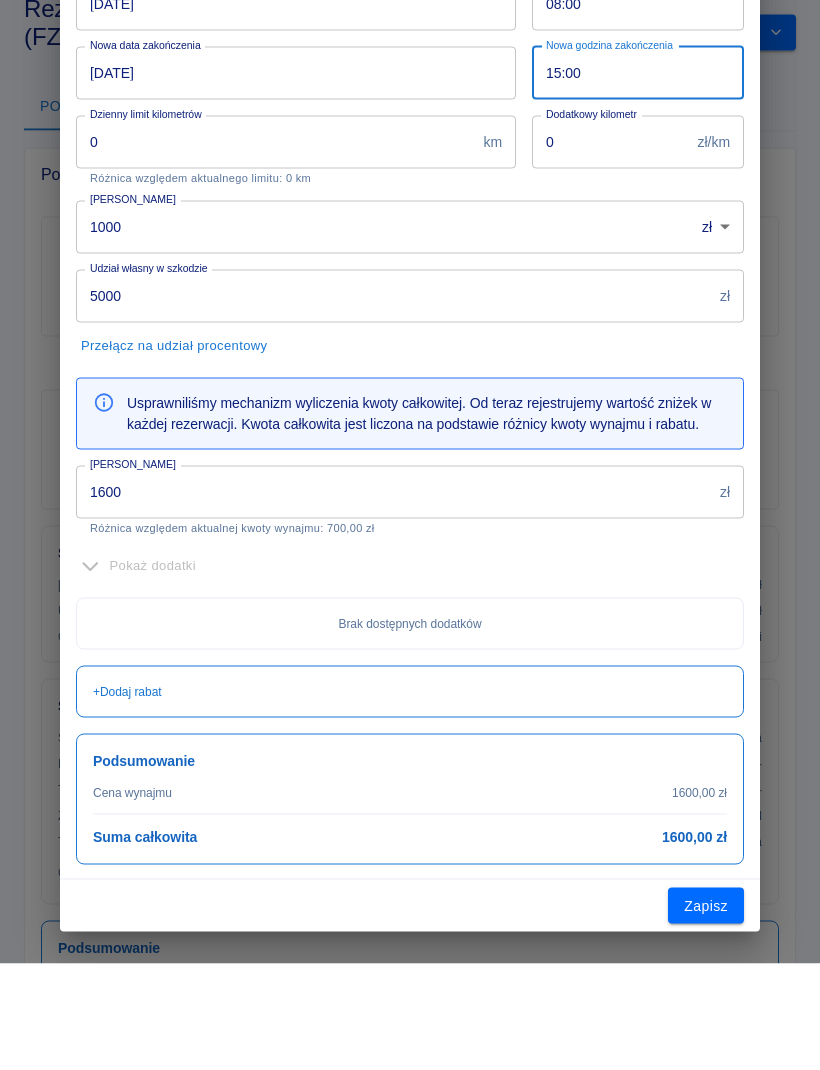 click on "1600" at bounding box center (394, 598) 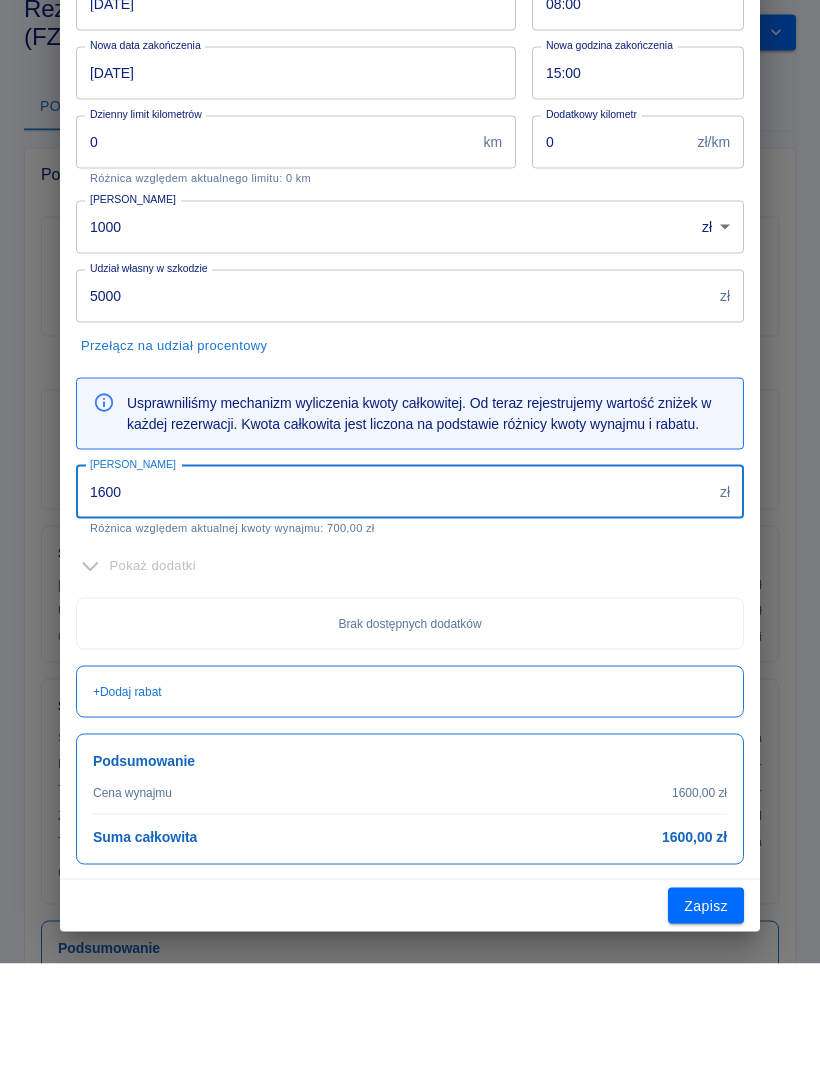 click on "1600" at bounding box center [394, 598] 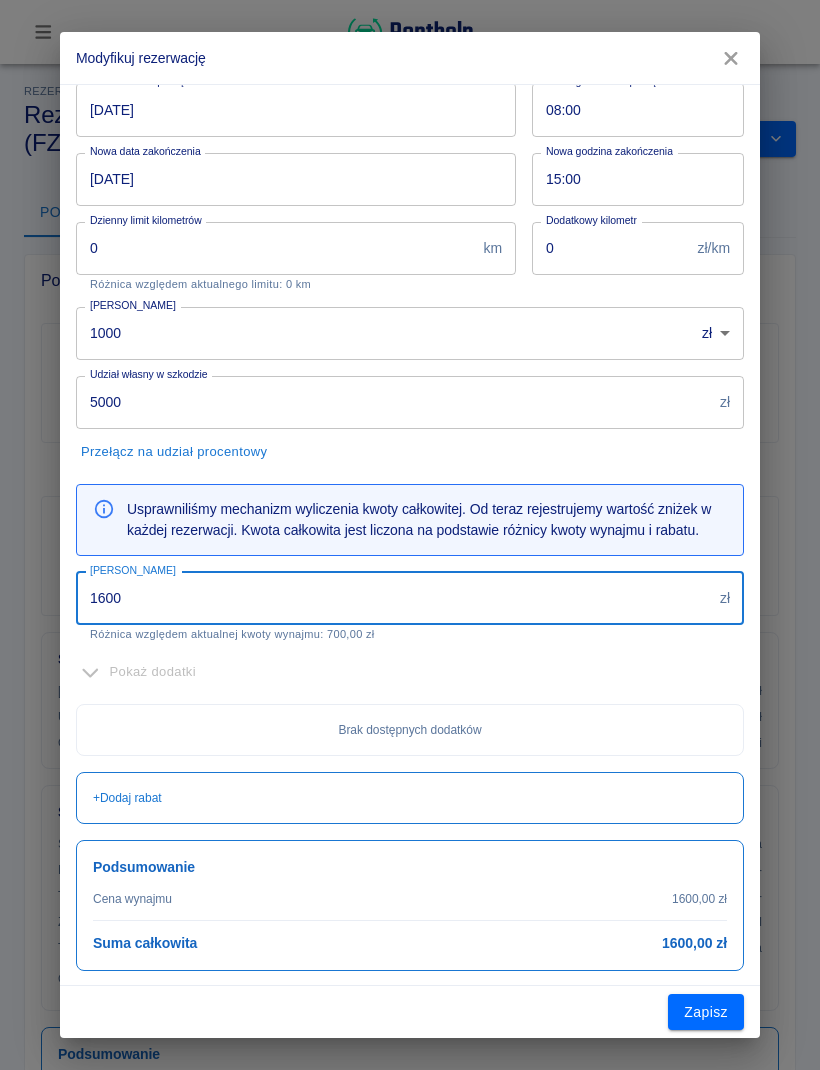 click at bounding box center [731, 58] 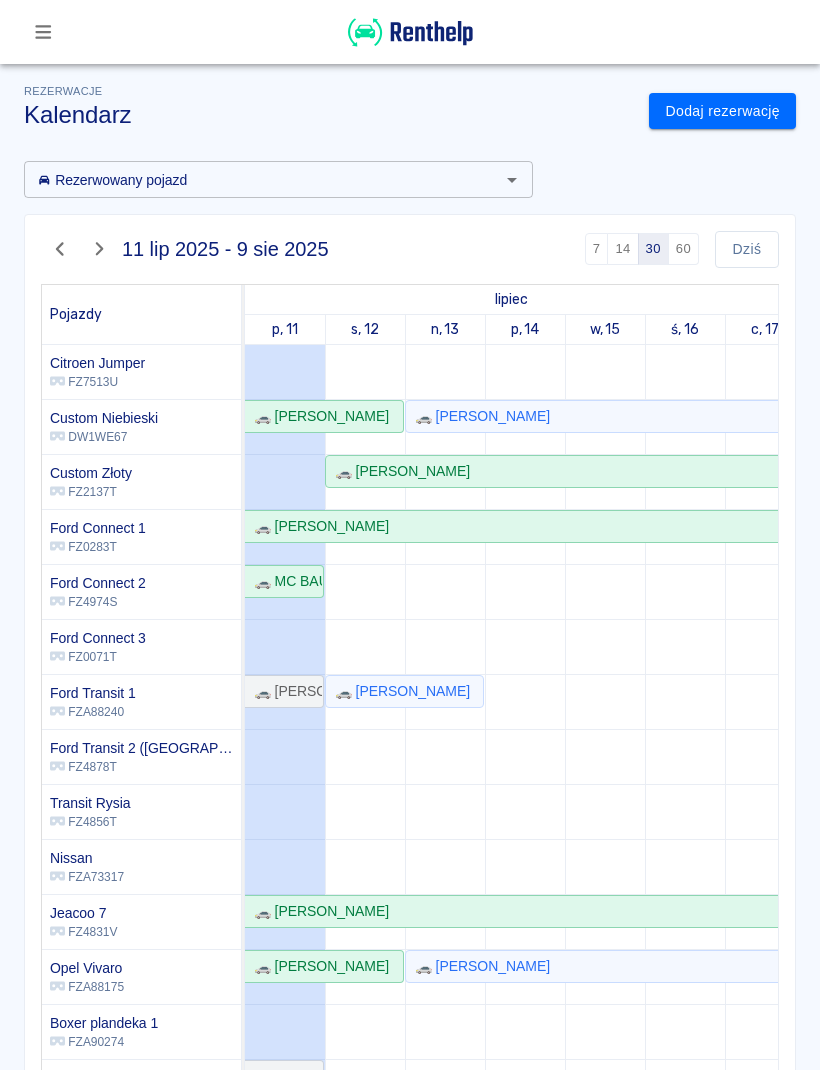 scroll, scrollTop: 152, scrollLeft: -8, axis: both 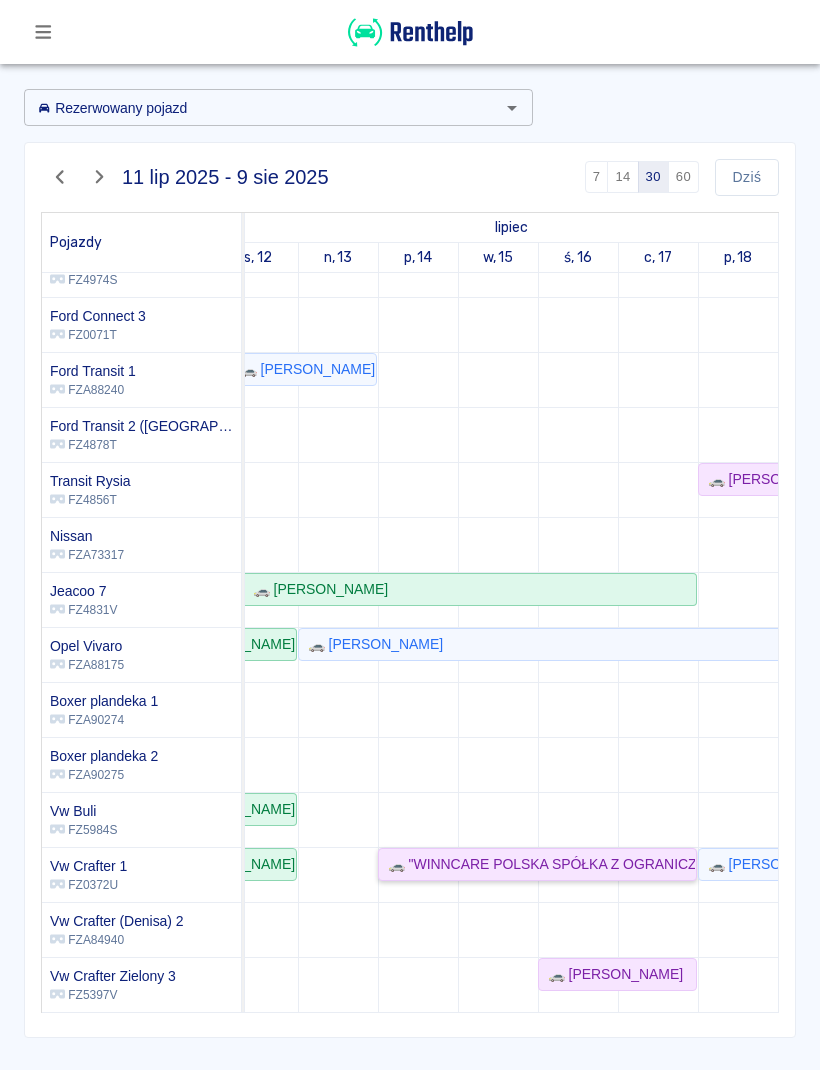 click on "🚗 "WINNCARE POLSKA SPÓŁKA Z OGRANICZONĄ ODPOWIEDZIALNOŚCIĄ" - [PERSON_NAME]" at bounding box center [537, 864] 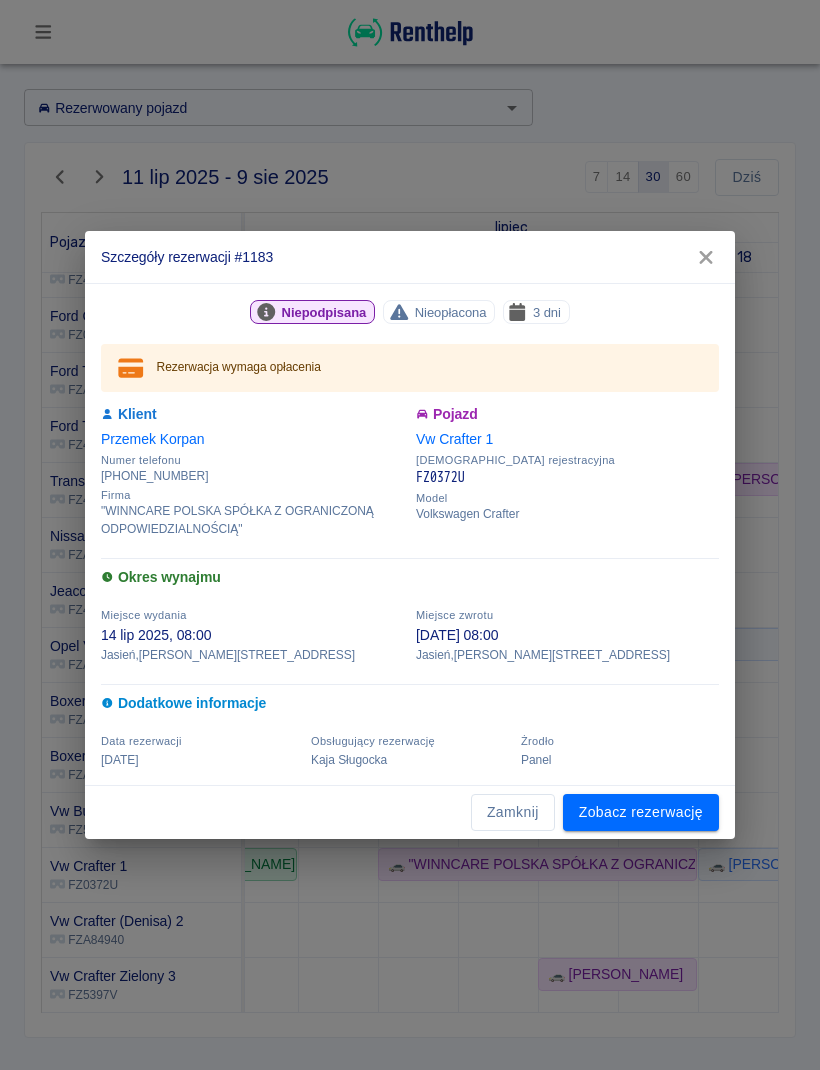 click on "Zamknij" at bounding box center (513, 812) 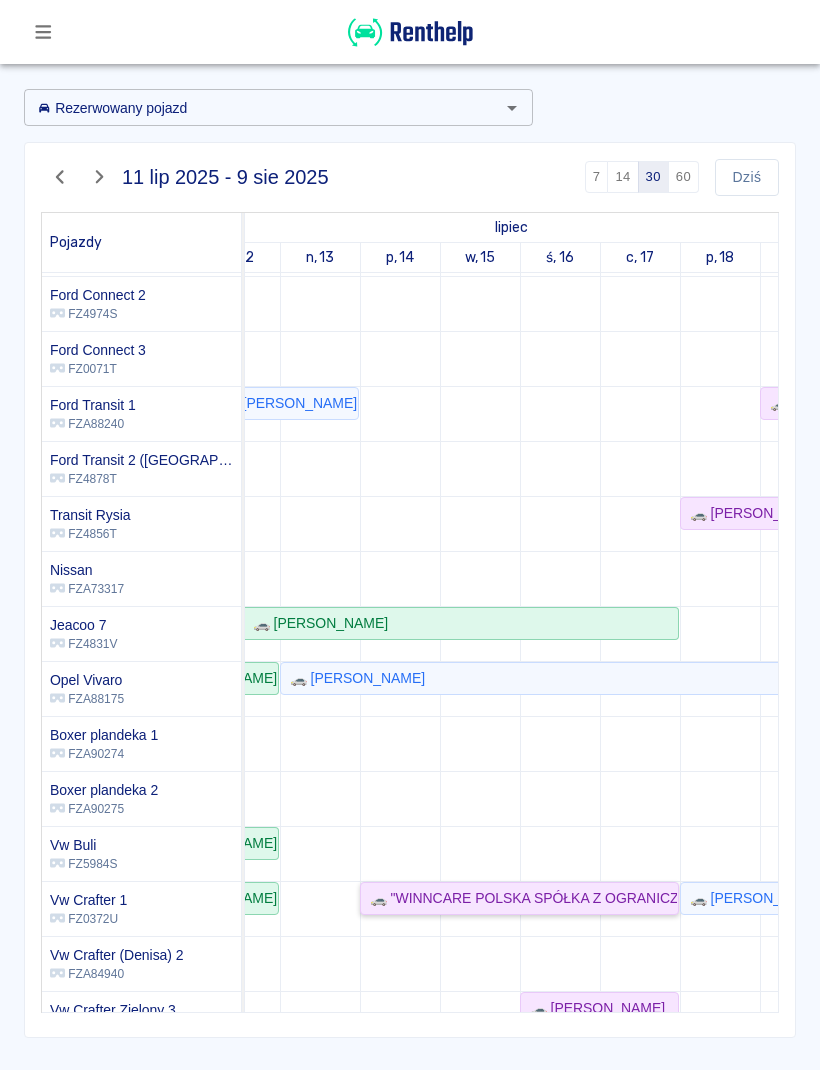 click on "🚗 "WINNCARE POLSKA SPÓŁKA Z OGRANICZONĄ ODPOWIEDZIALNOŚCIĄ" - [PERSON_NAME]" at bounding box center [519, 898] 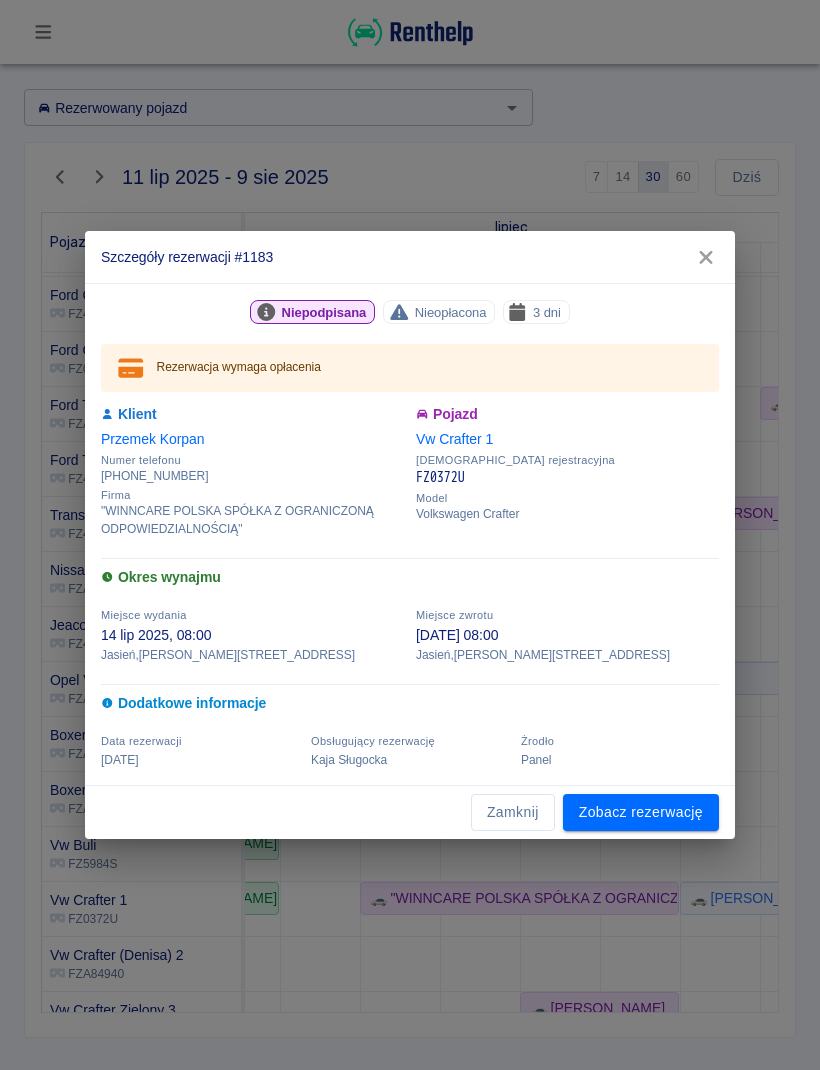 click on "Zobacz rezerwację" at bounding box center (641, 812) 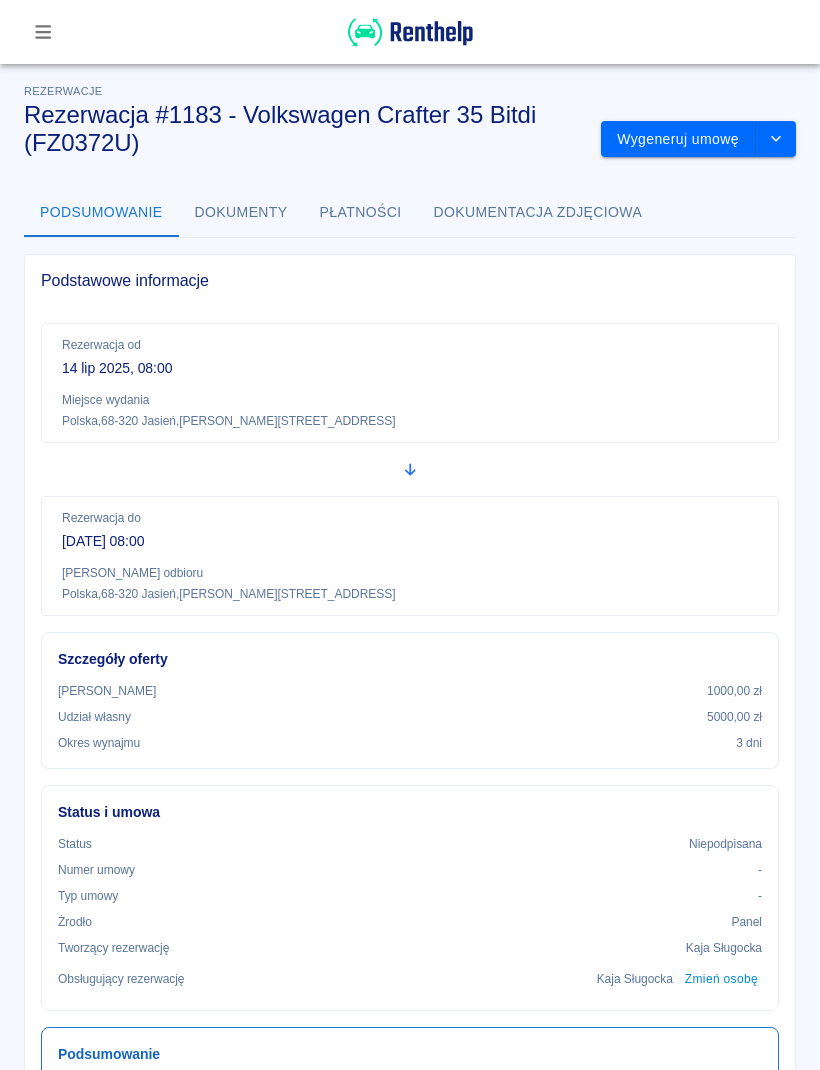 click at bounding box center [776, 139] 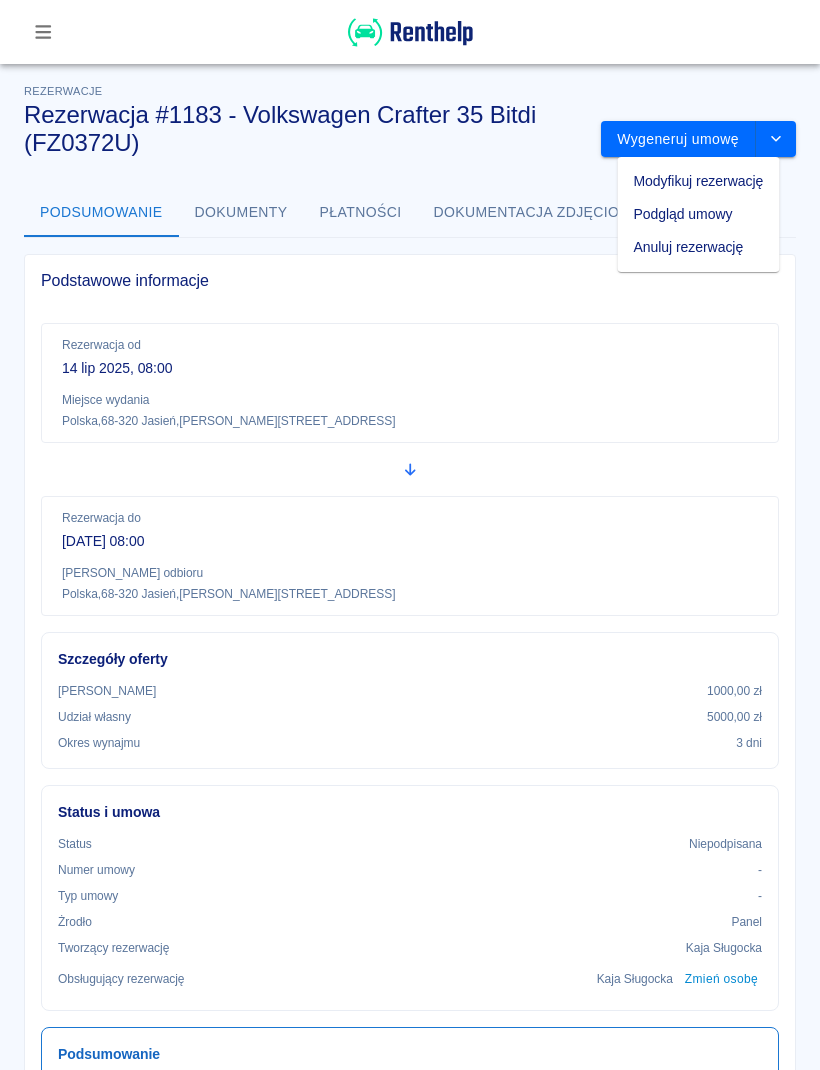 click on "Modyfikuj rezerwację" at bounding box center [699, 181] 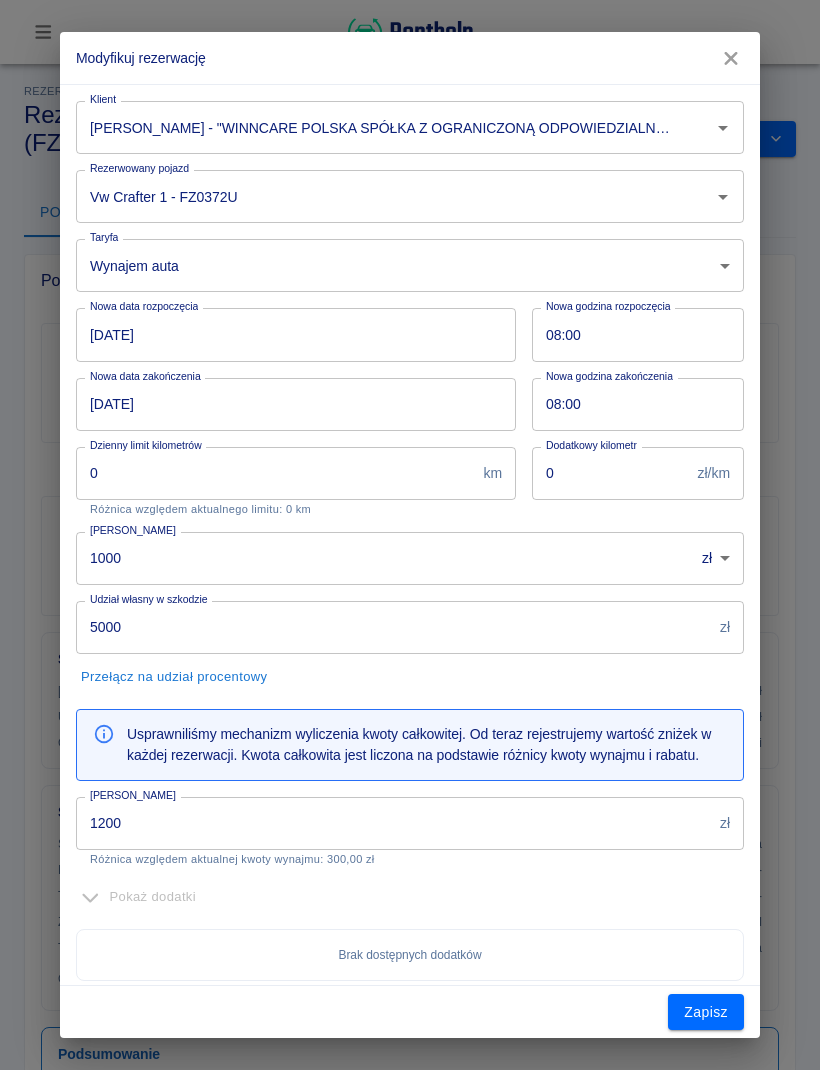 click on "1200" at bounding box center [394, 823] 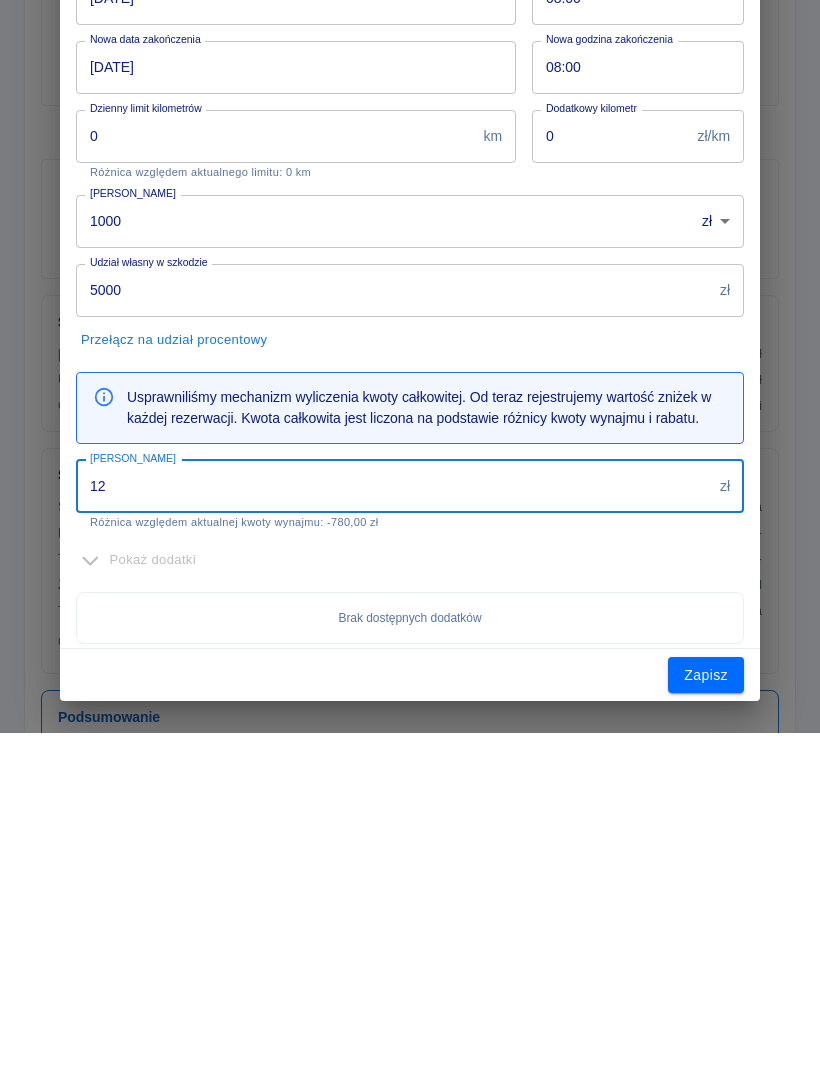 type on "1" 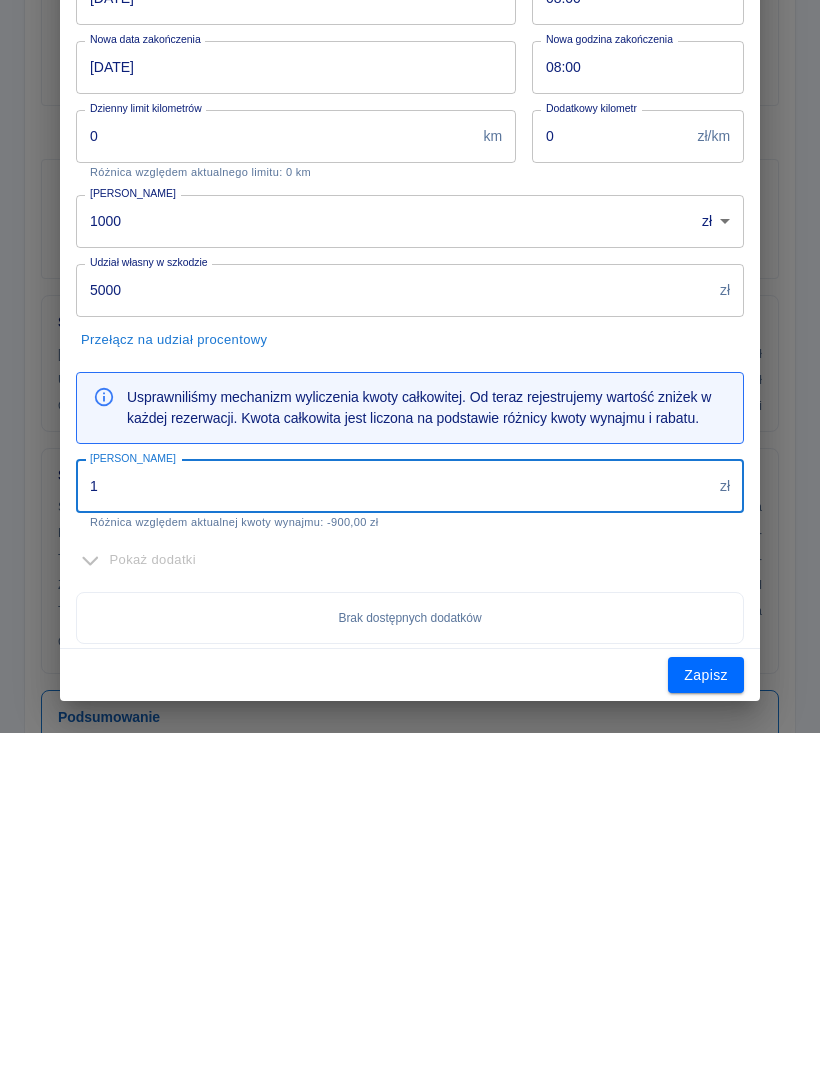 type on "1" 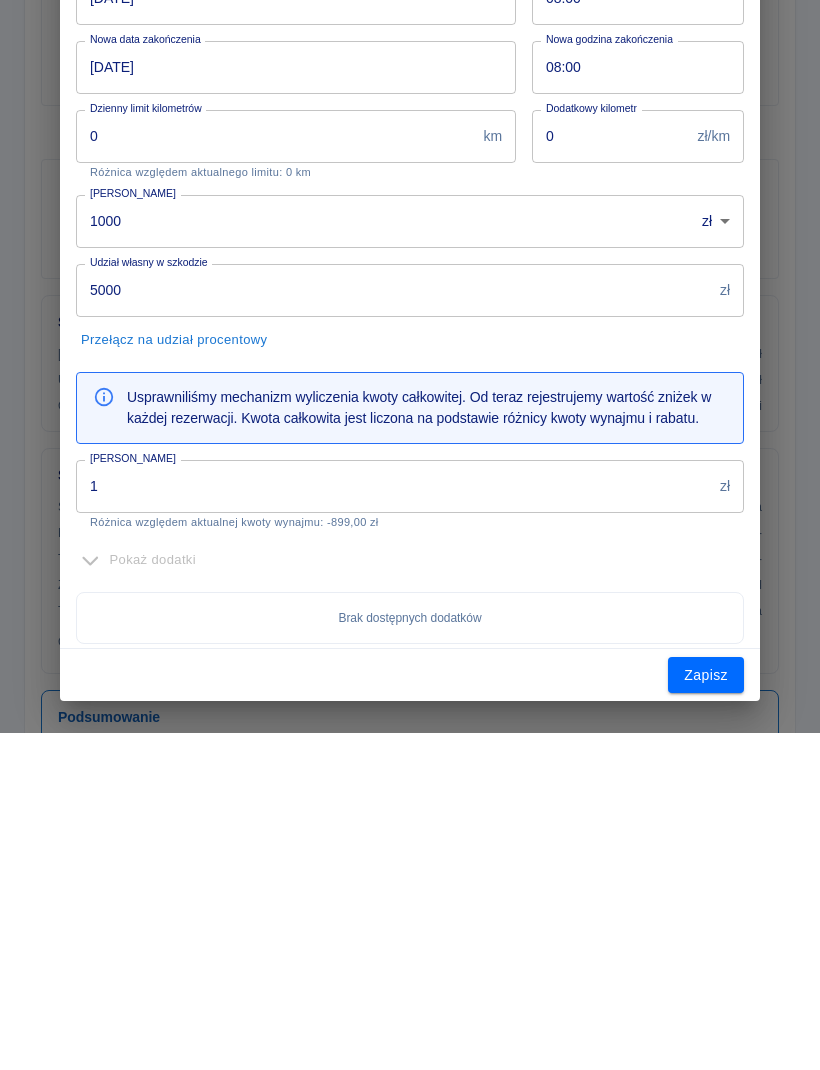 click on "Usprawniliśmy mechanizm wyliczenia kwoty całkowitej. Od teraz rejestrujemy wartość zniżek w każdej rezerwacji. Kwota całkowita jest liczona na podstawie różnicy kwoty wynajmu i rabatu." at bounding box center [427, 745] 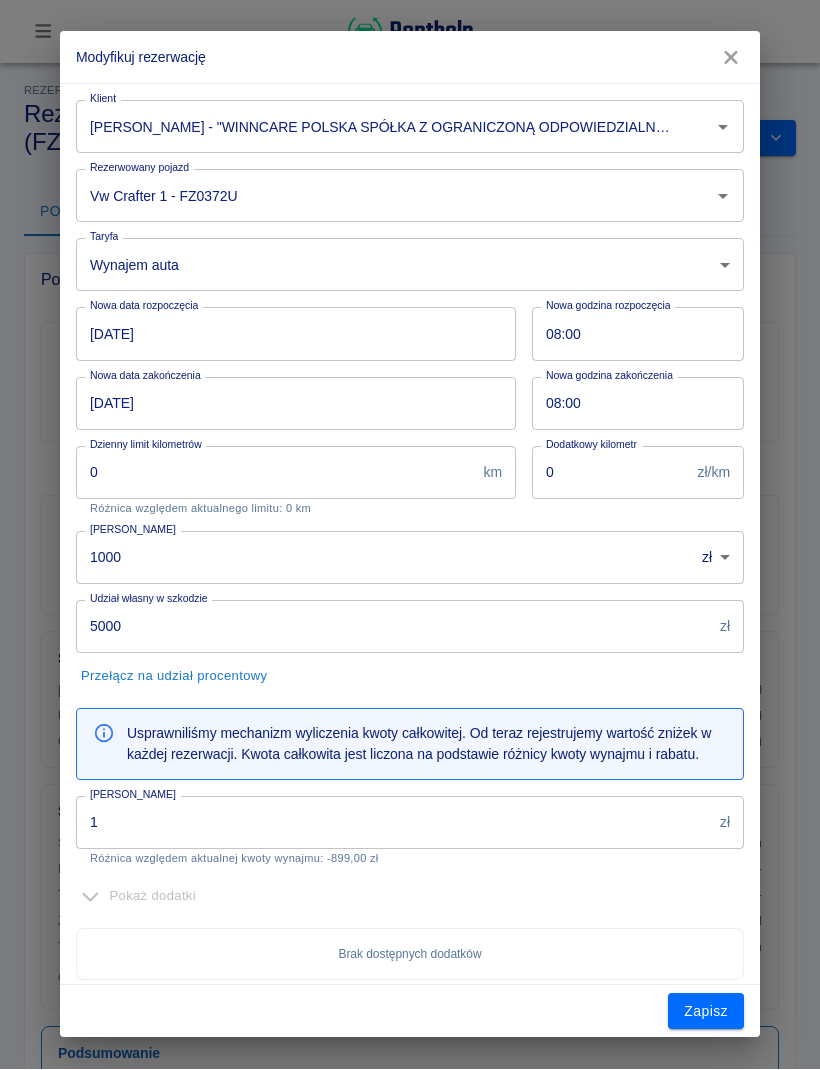 click on "08:00" at bounding box center [631, 404] 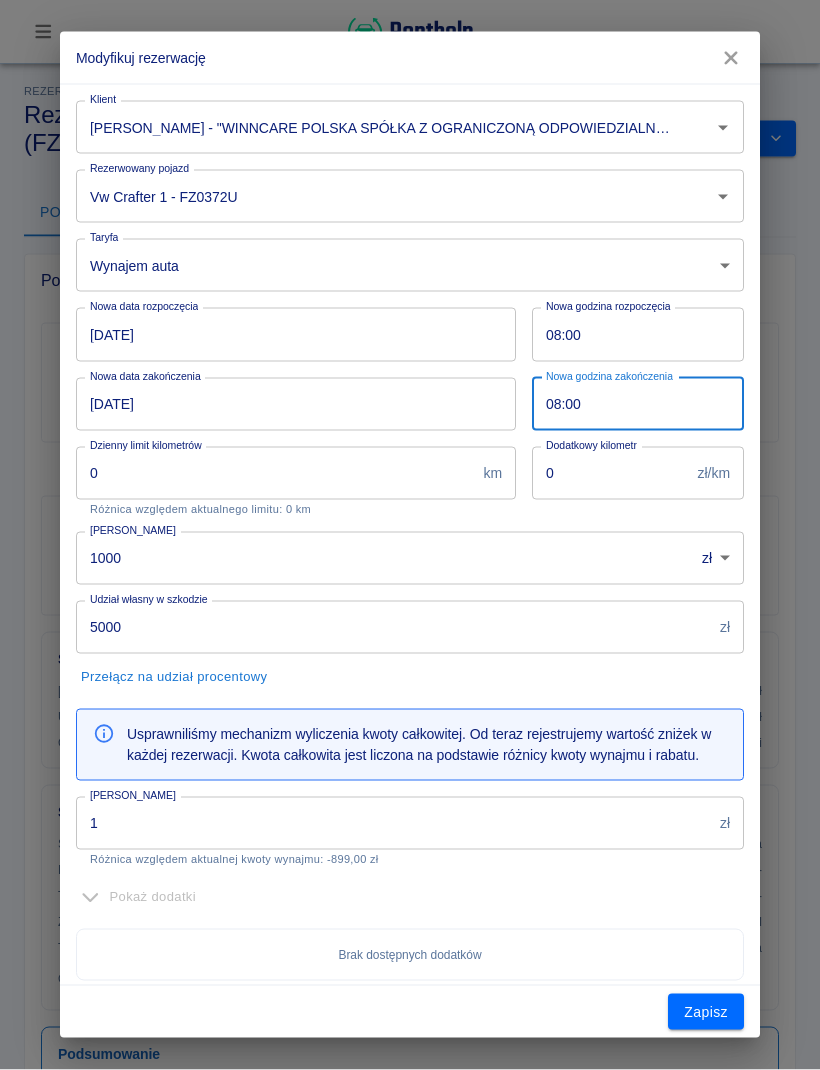 type on "01:00" 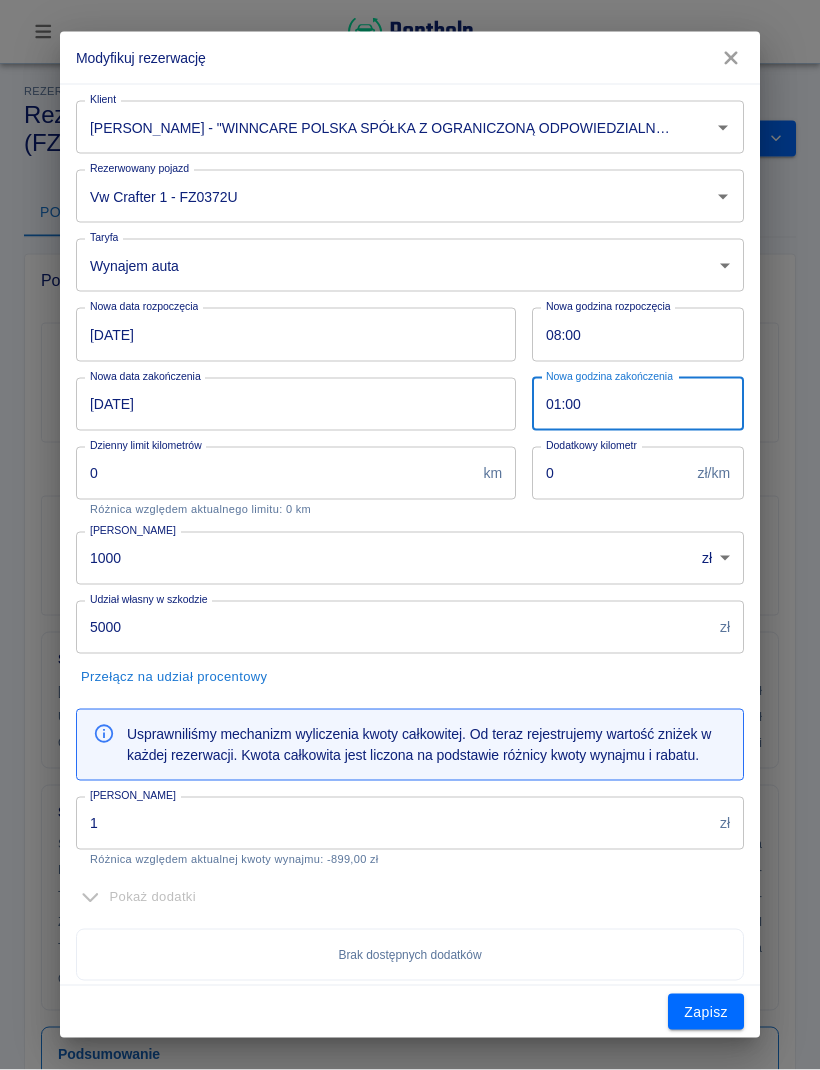 type on "1200" 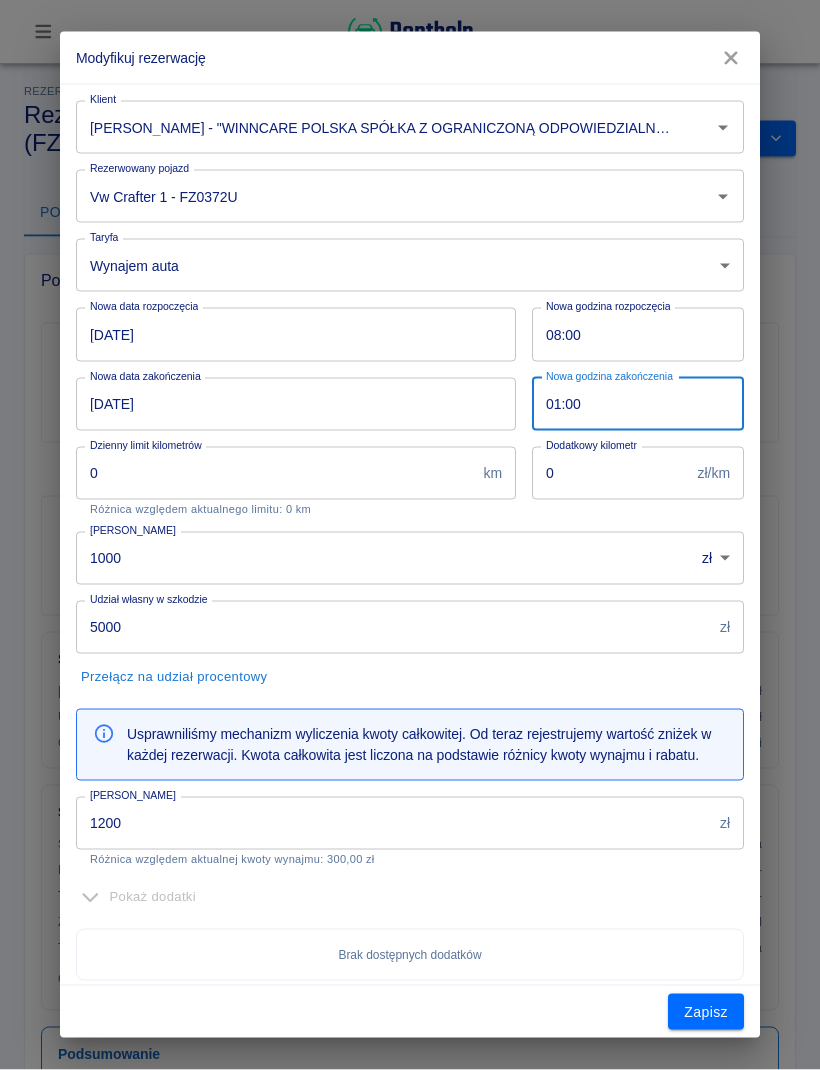 type on "15:00" 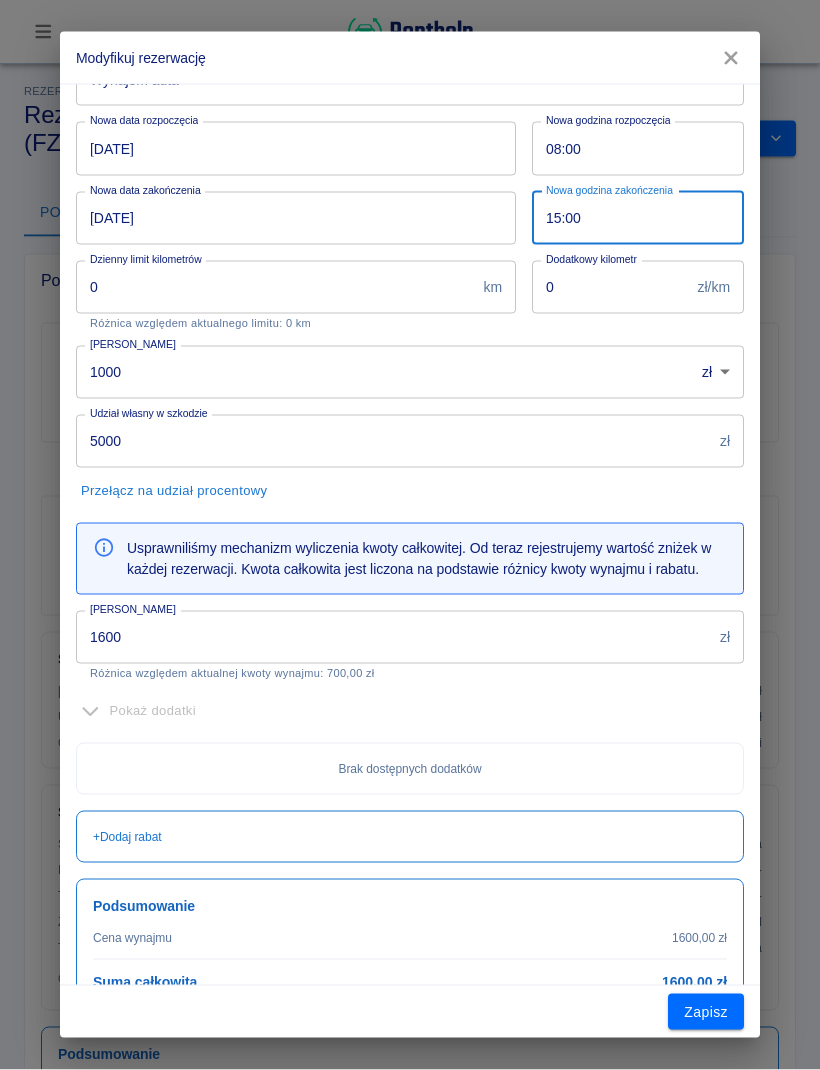 click on "1600" at bounding box center [394, 637] 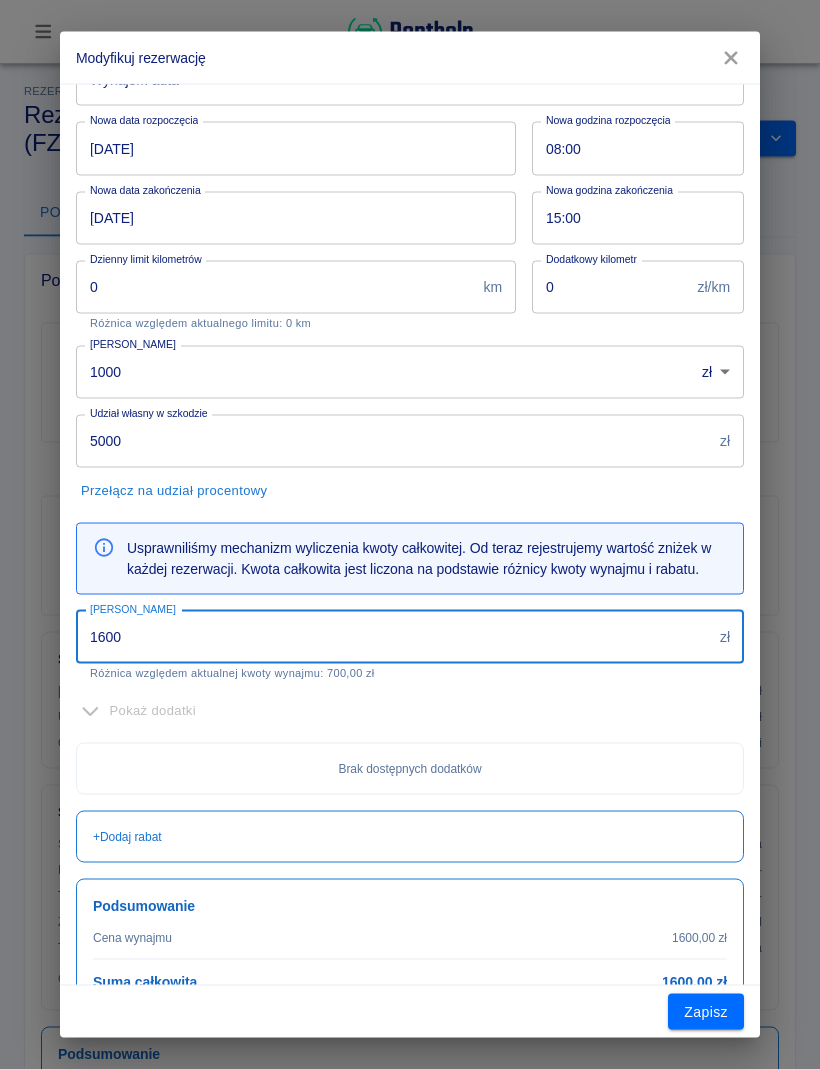 click on "1600" at bounding box center (394, 637) 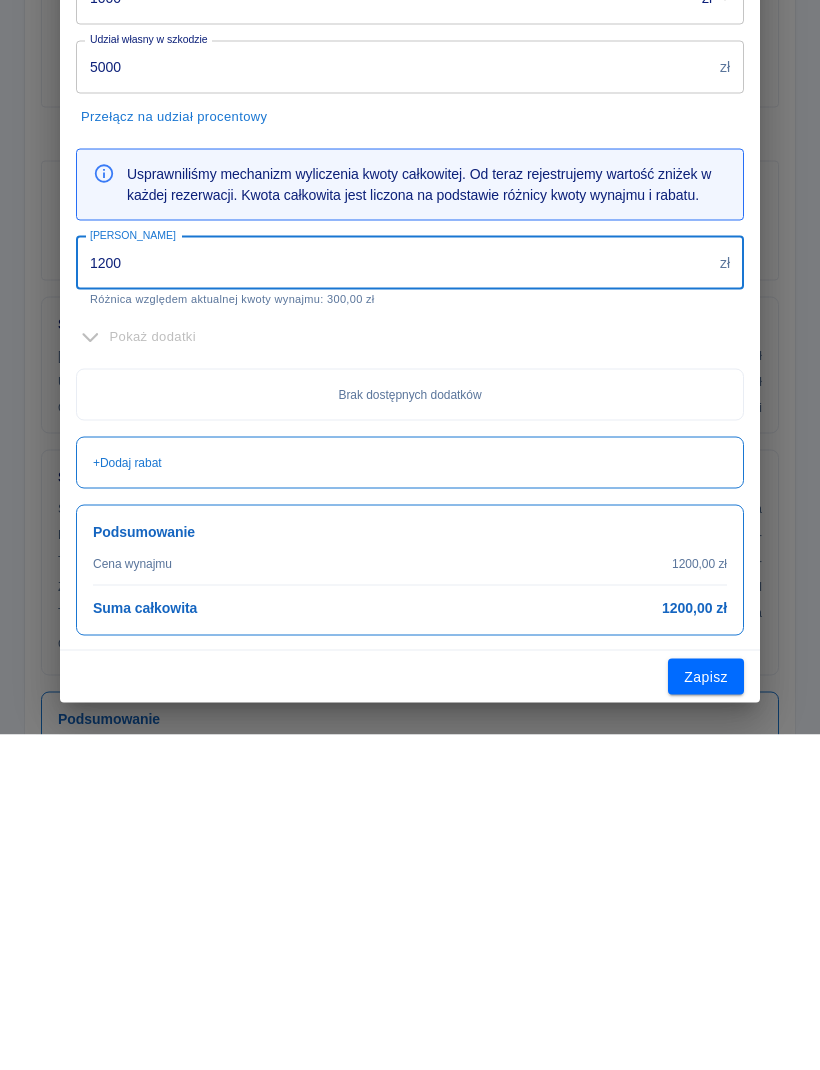 type on "1200" 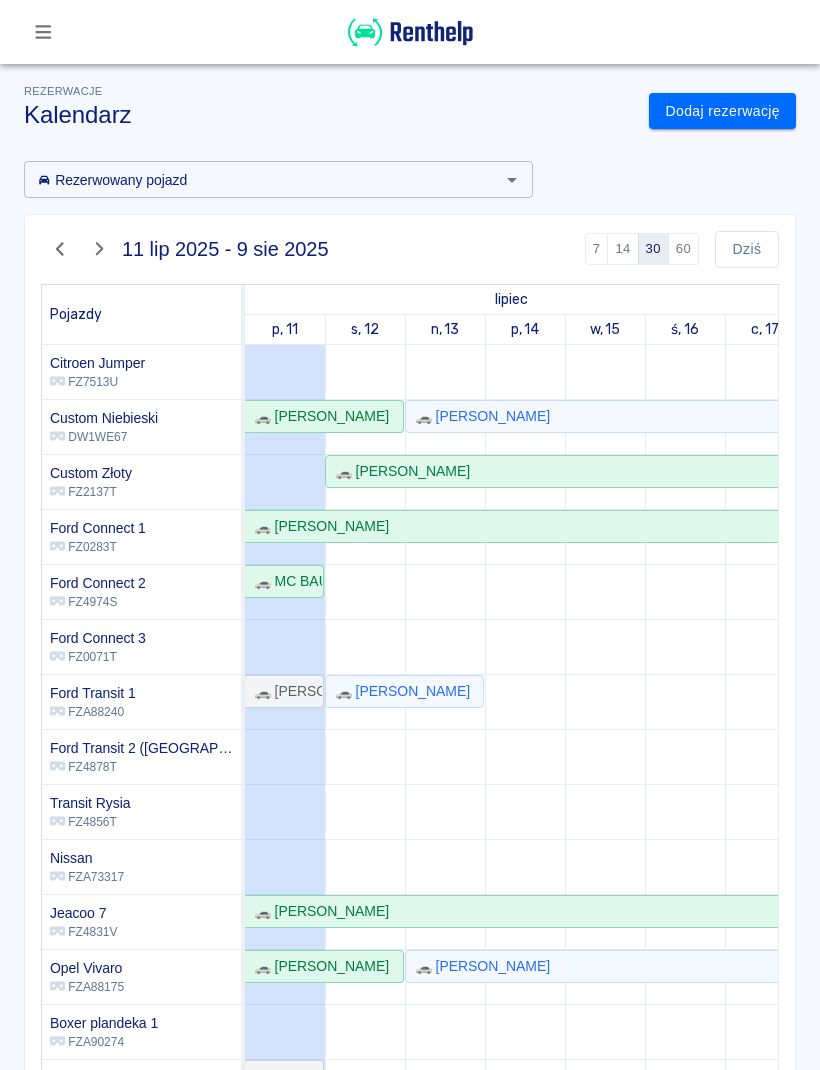 scroll, scrollTop: 119, scrollLeft: -6, axis: both 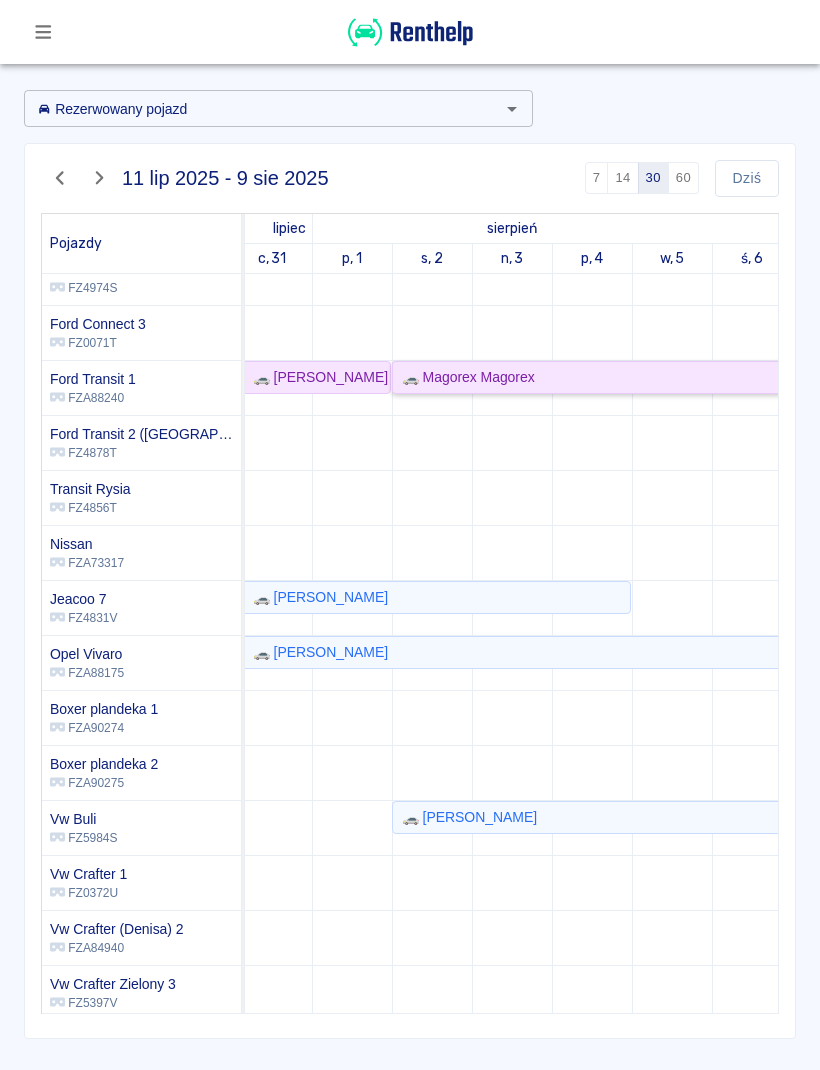 click on "🚗 Magorex Magorex" at bounding box center (464, 377) 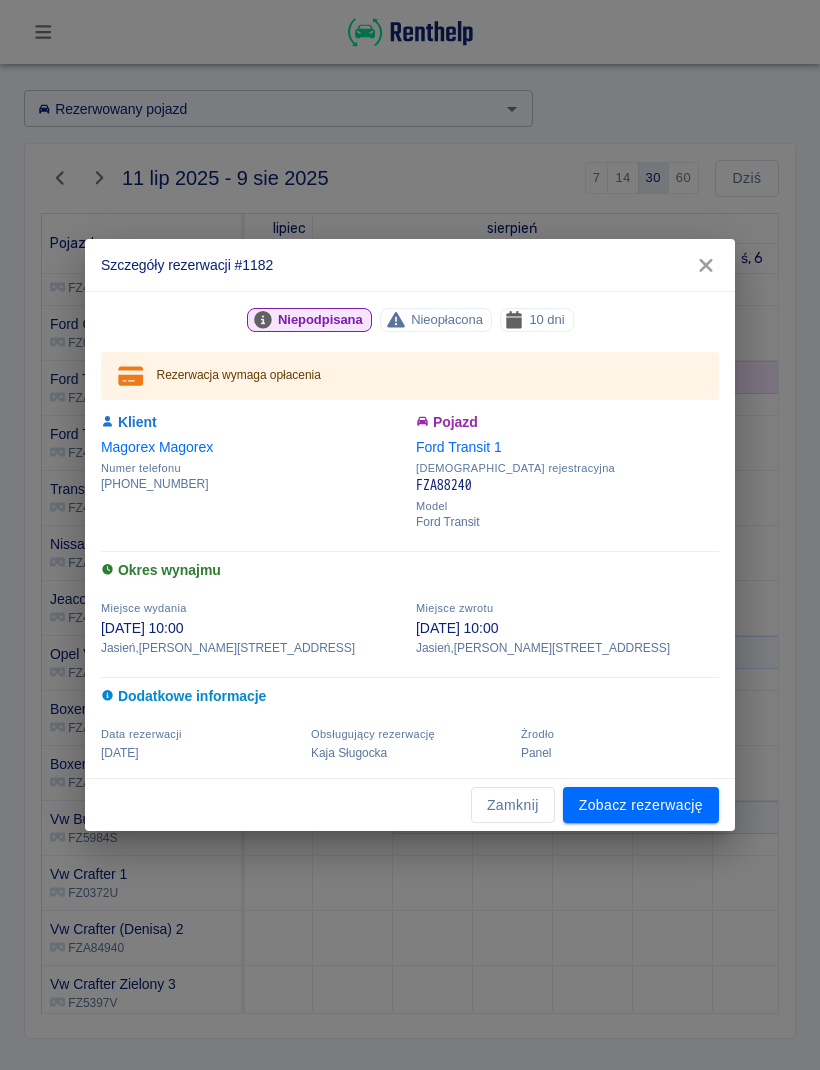 click on "Zamknij Zobacz rezerwację" at bounding box center [410, 805] 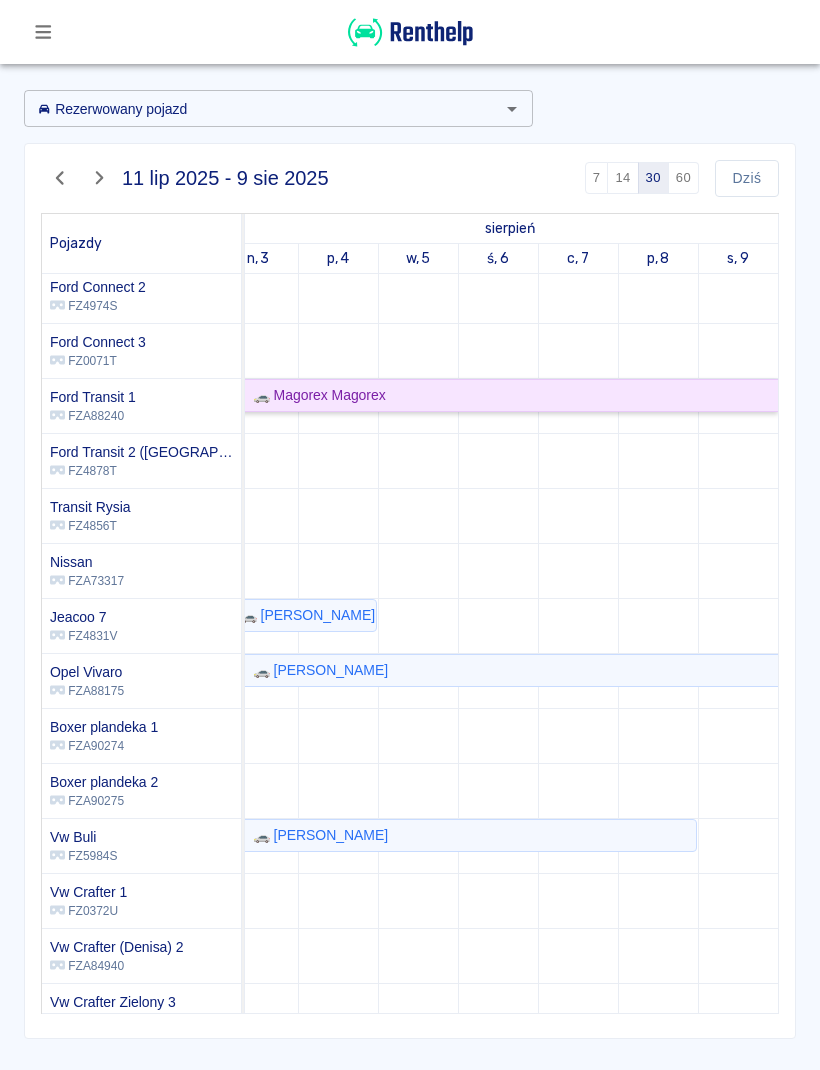 click on "🚗 Magorex Magorex" at bounding box center (315, 395) 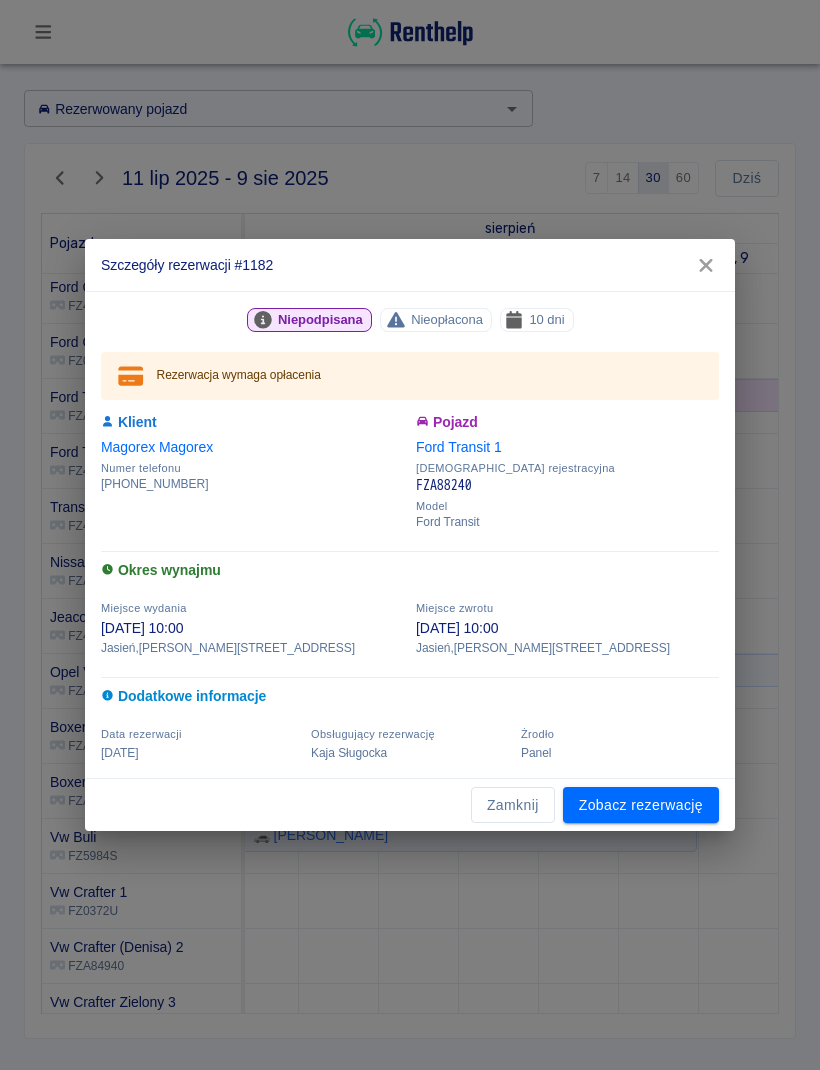 click on "Zamknij" at bounding box center [513, 805] 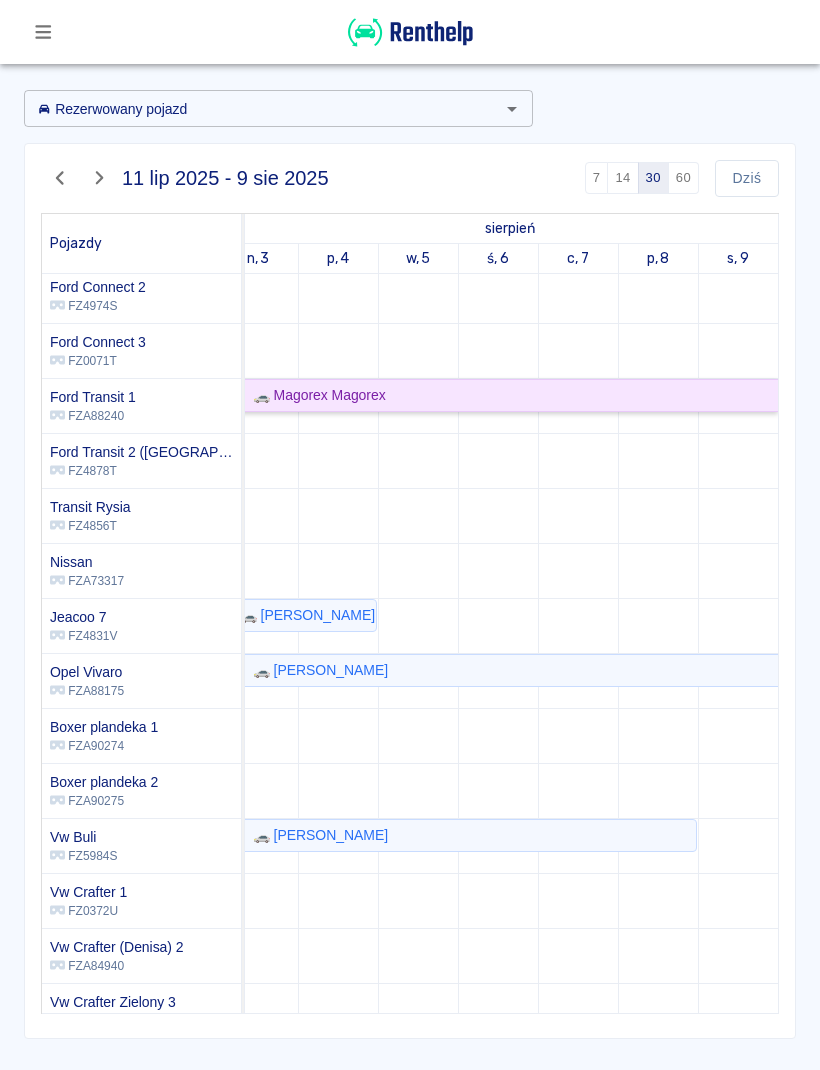 click on "🚗 Magorex Magorex" at bounding box center (315, 395) 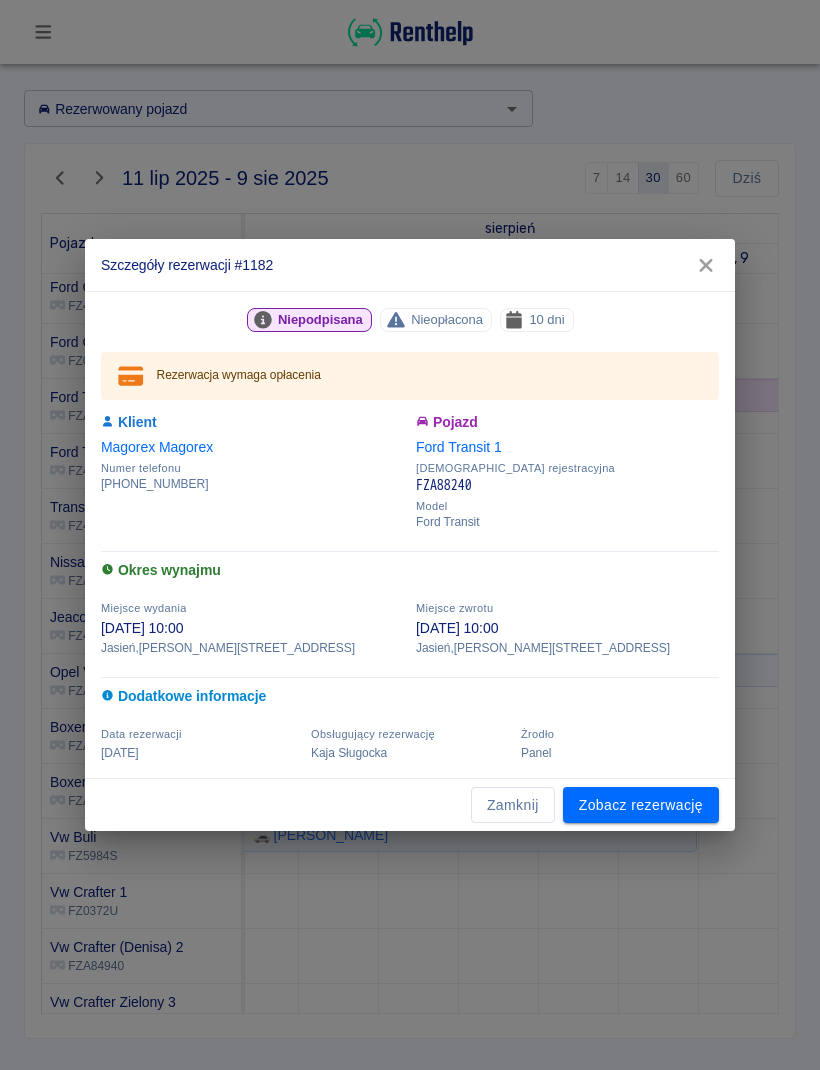 click on "Zamknij" at bounding box center (513, 805) 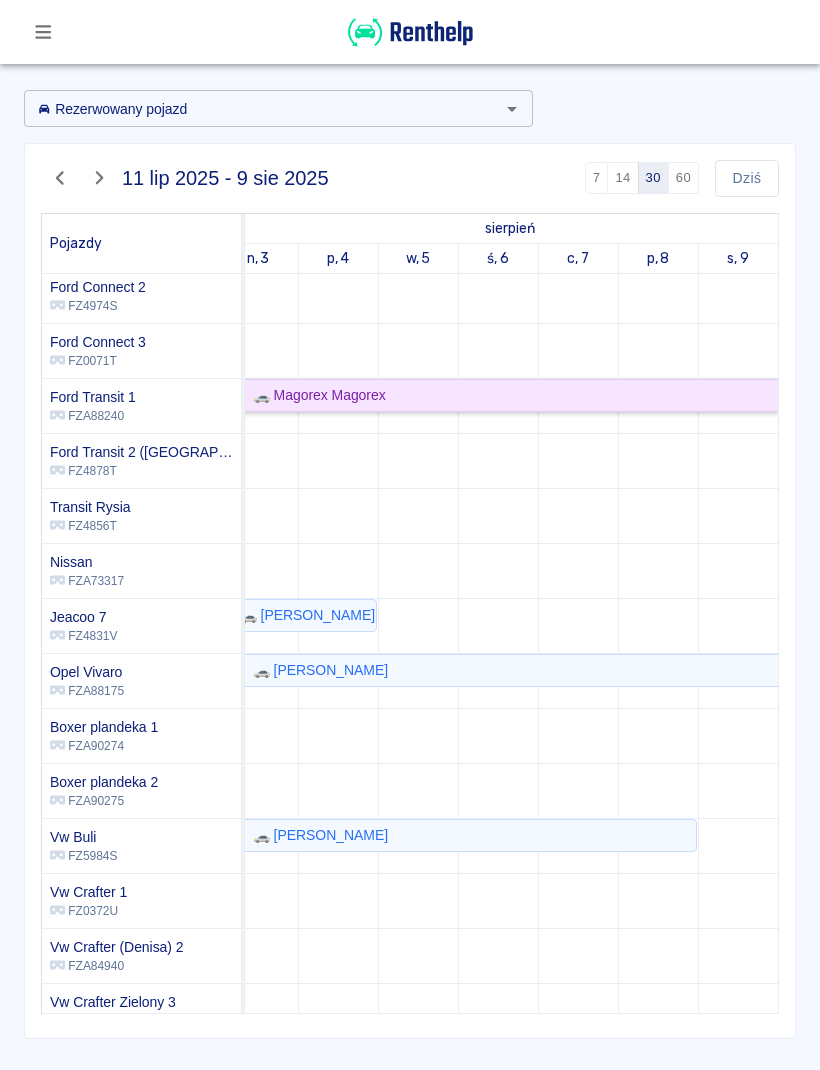 click on "🚗 Magorex Magorex" at bounding box center (315, 395) 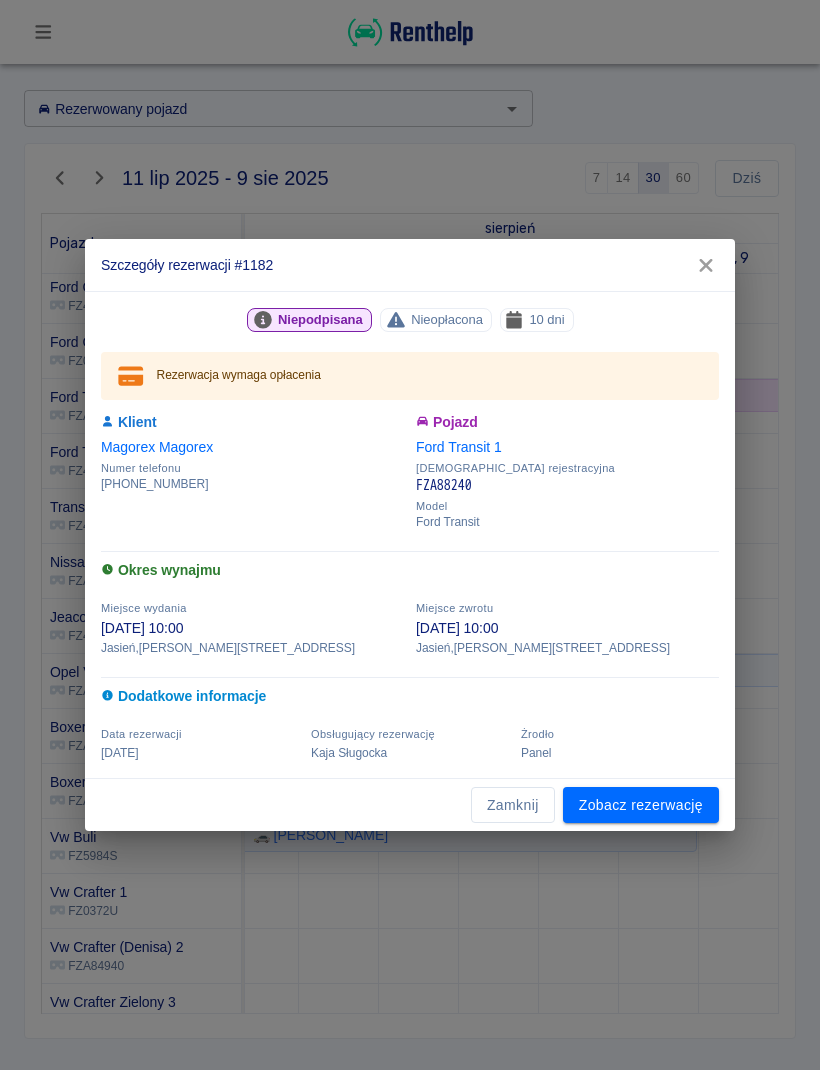 click on "Zamknij" at bounding box center (513, 805) 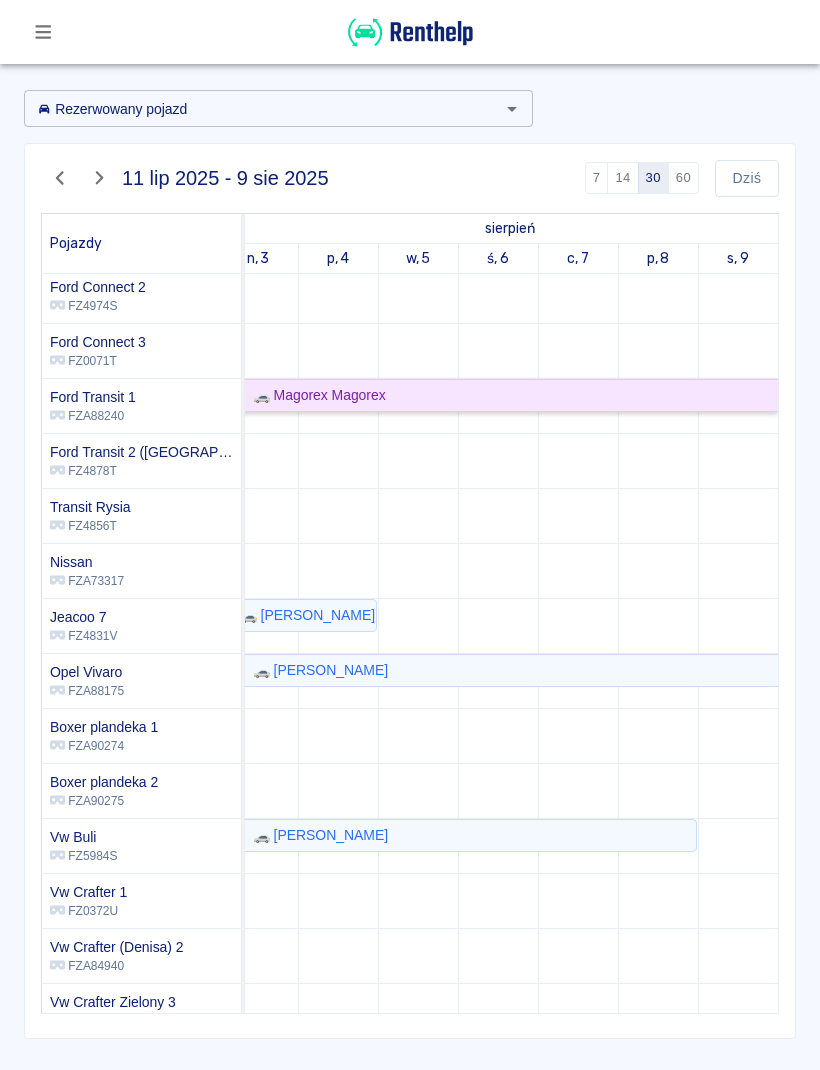 click on "🚗 Magorex Magorex" at bounding box center (315, 395) 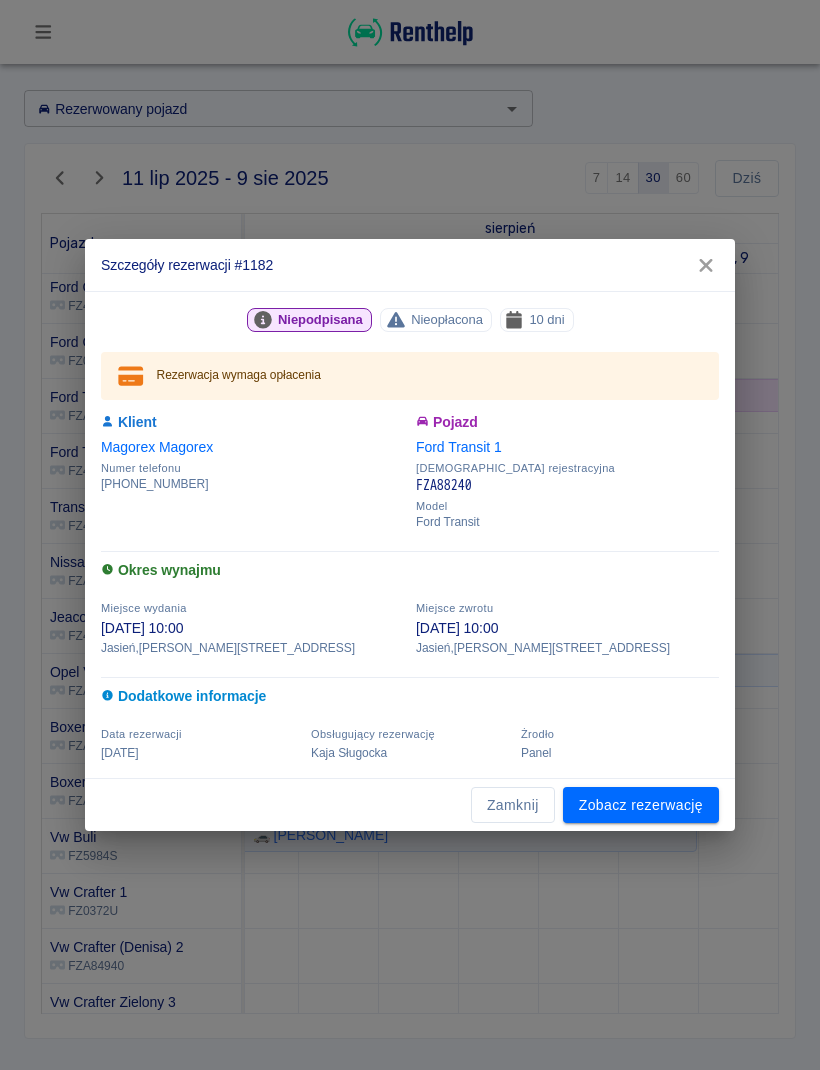 click on "Zamknij" at bounding box center [513, 805] 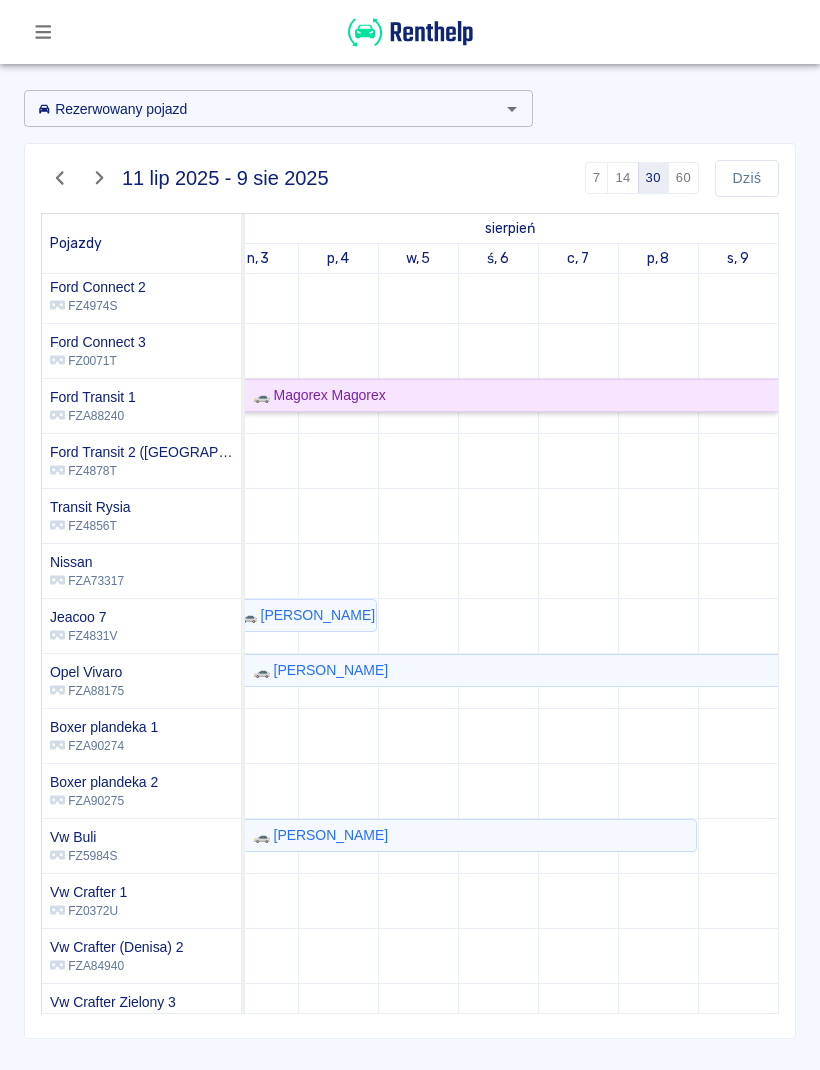 click on "🚗 Magorex Magorex" at bounding box center (315, 395) 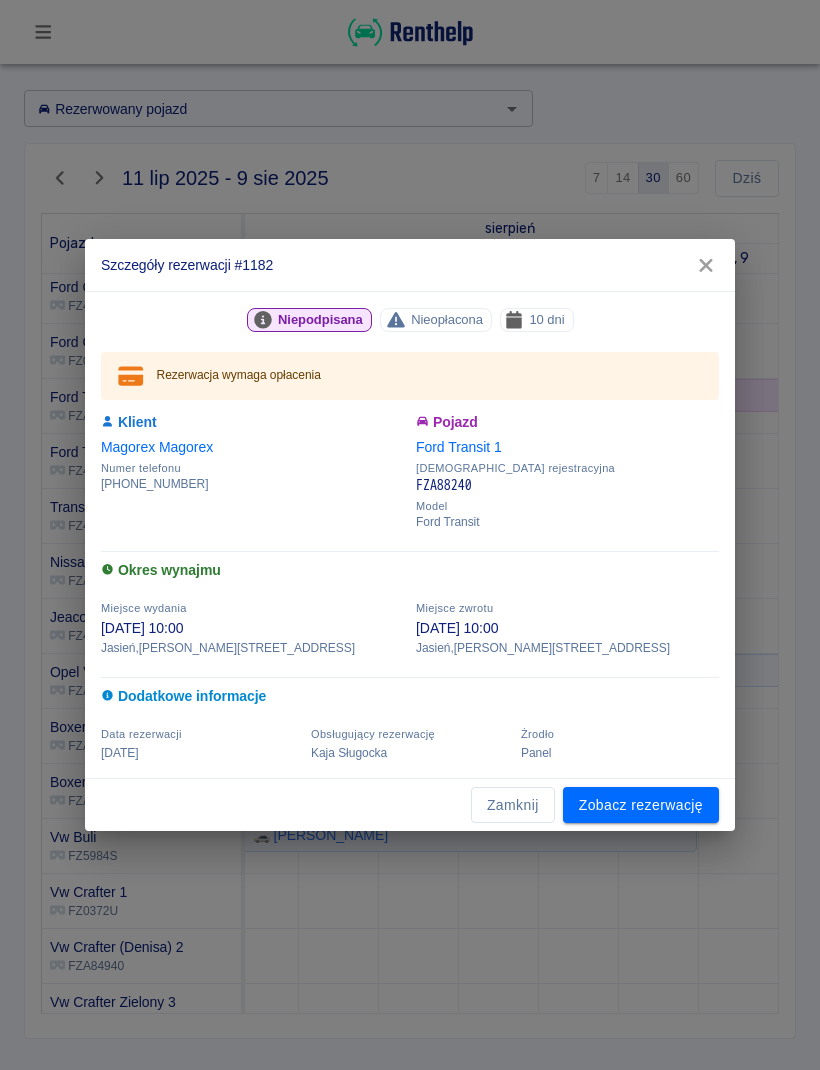 click on "Zamknij" at bounding box center (513, 805) 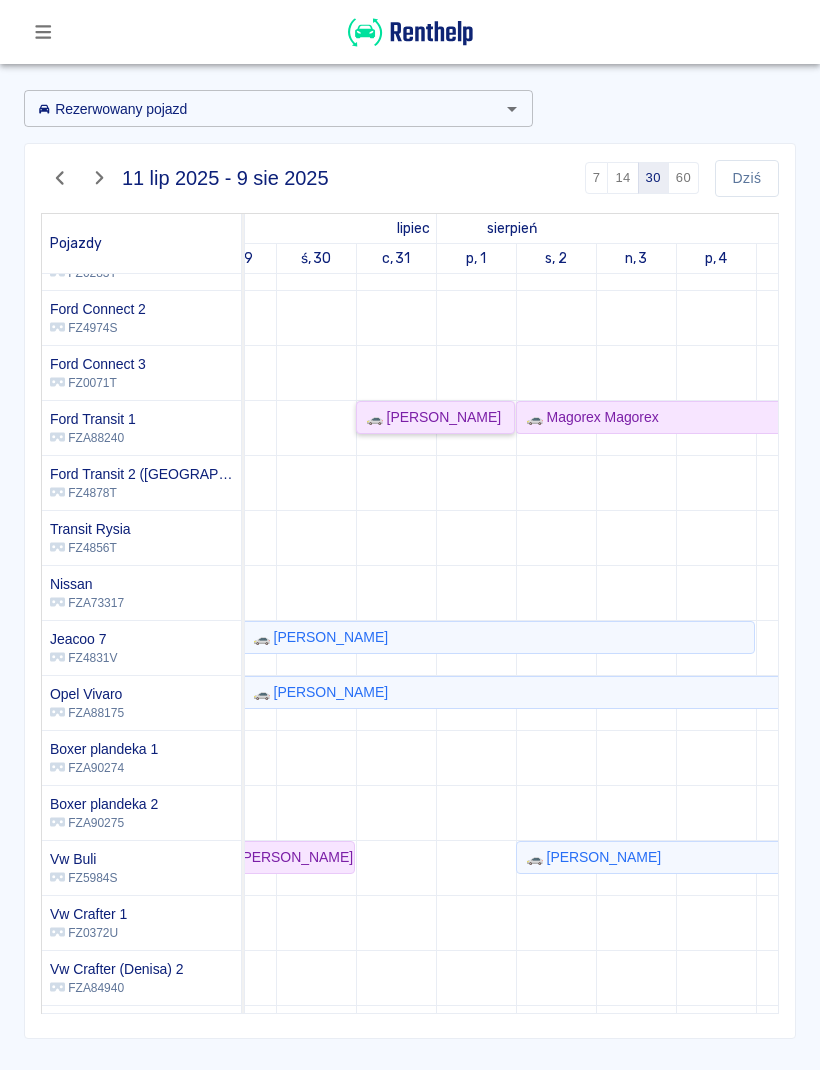 click on "🚗 [PERSON_NAME]" at bounding box center (435, 417) 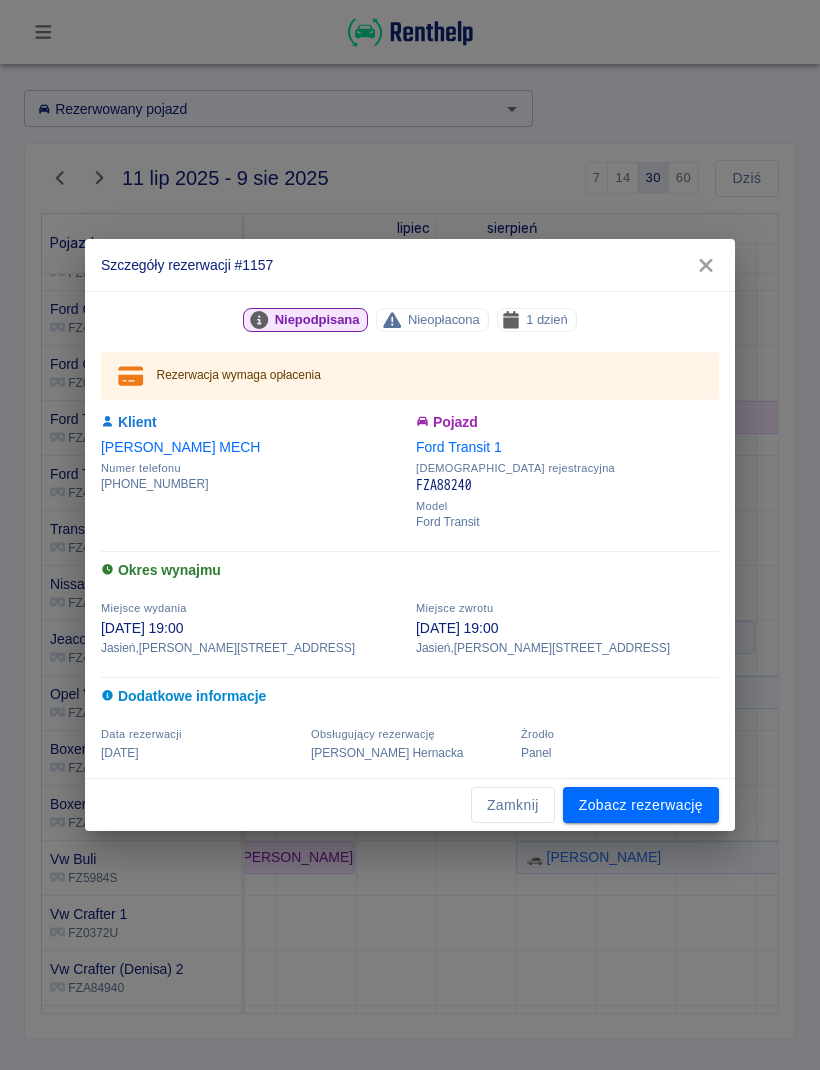 click on "Zamknij" at bounding box center [513, 805] 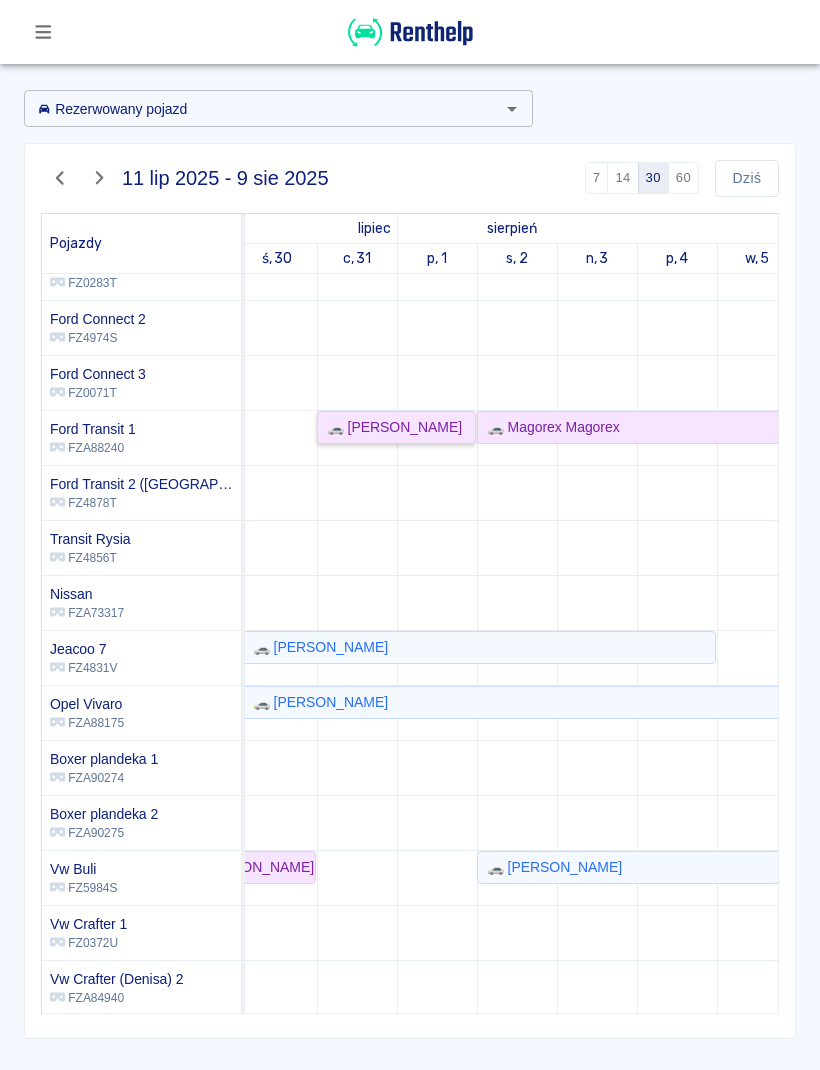 click on "🚗 [PERSON_NAME]" at bounding box center (396, 427) 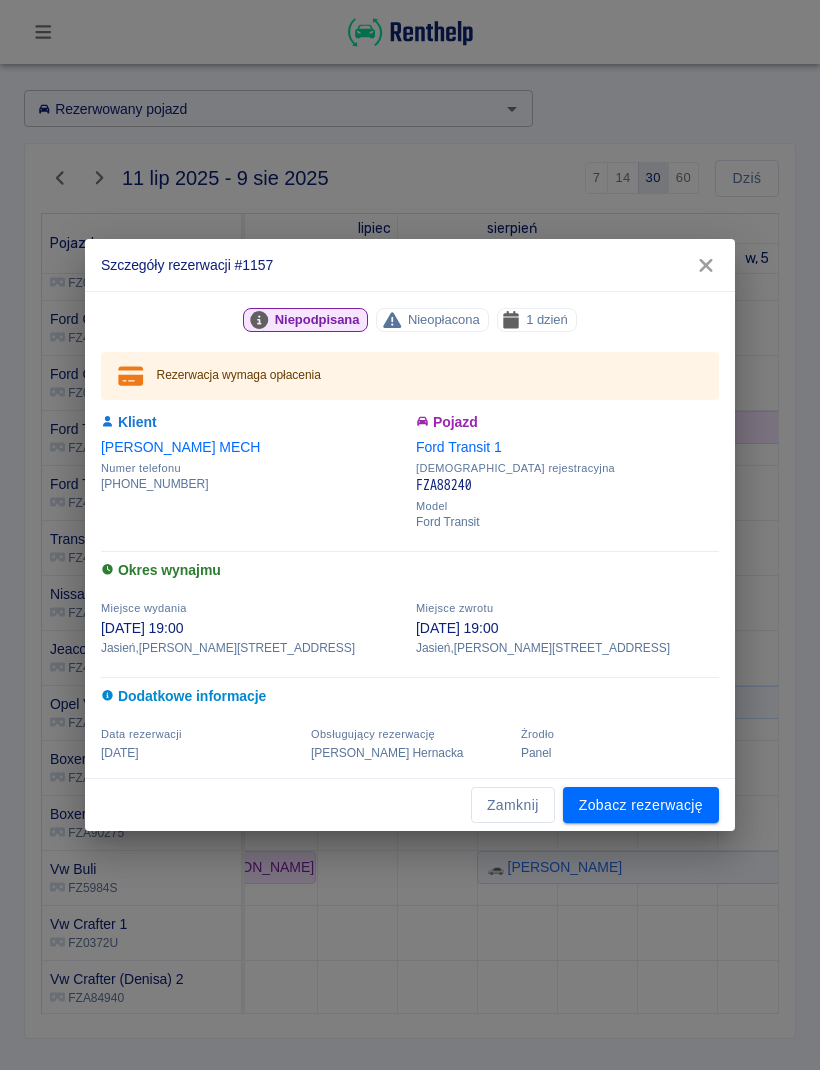 click on "Zamknij" at bounding box center (513, 805) 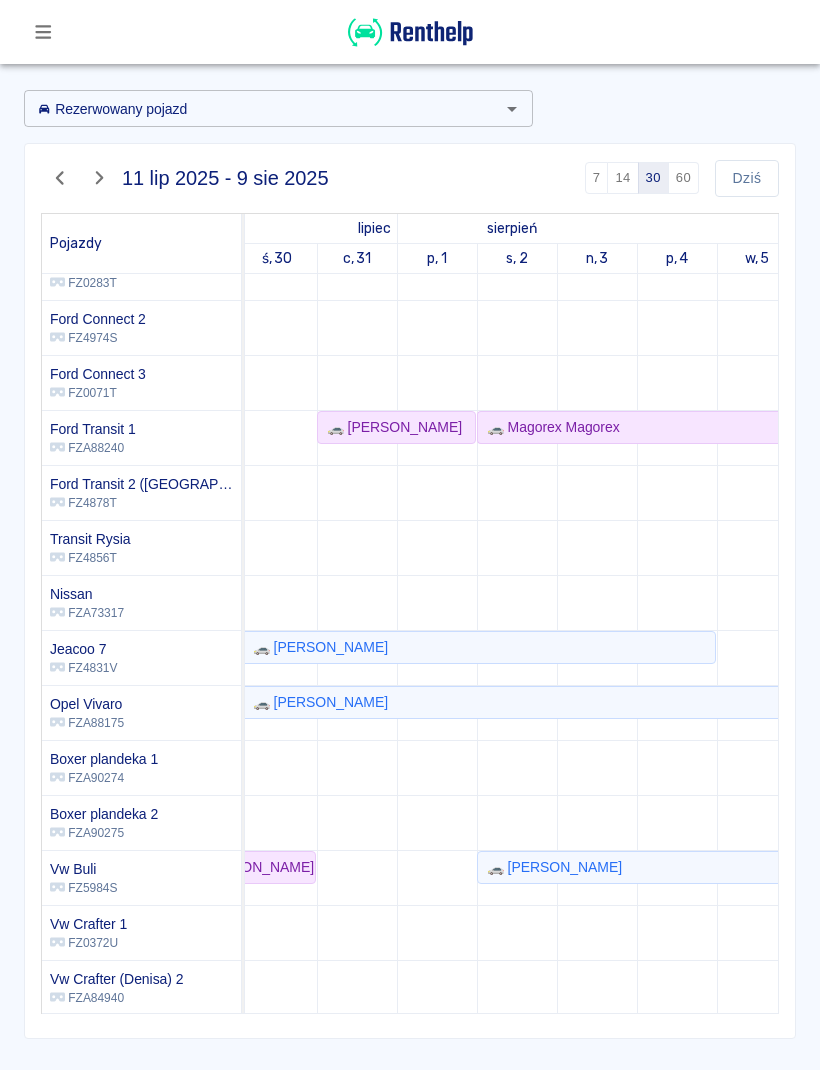 click at bounding box center (597, 575) 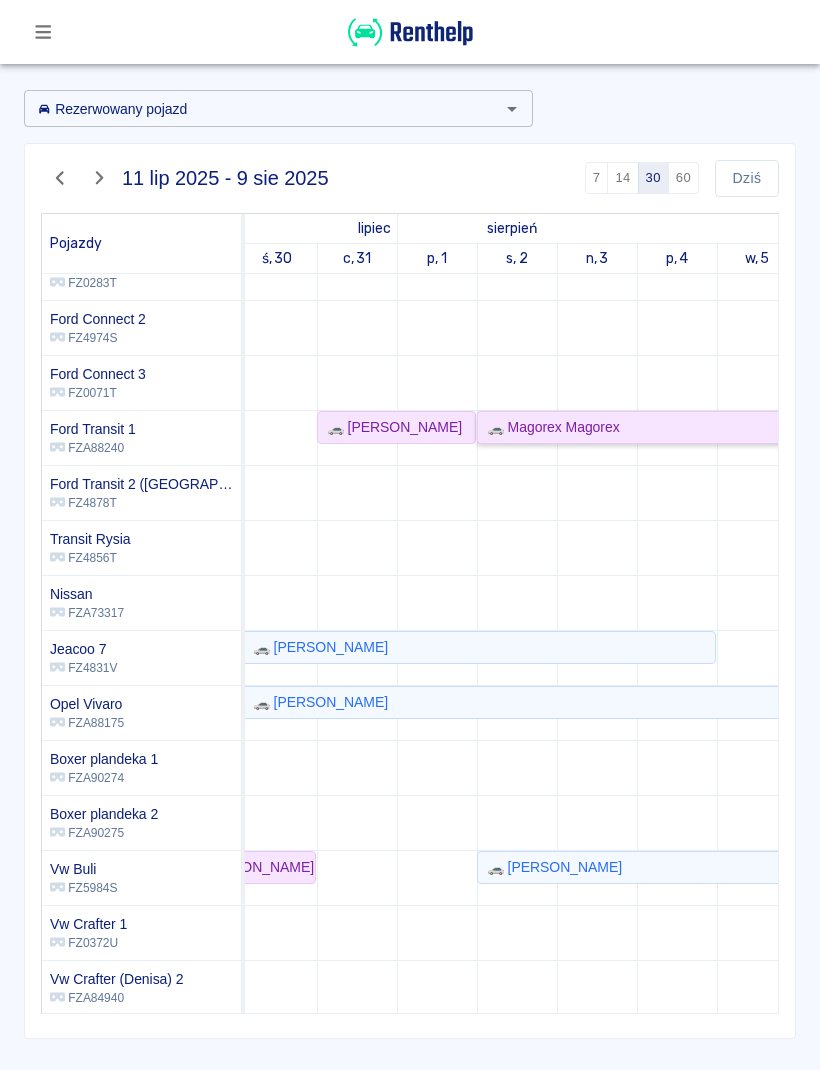 click on "🚗 Magorex Magorex" at bounding box center (797, 427) 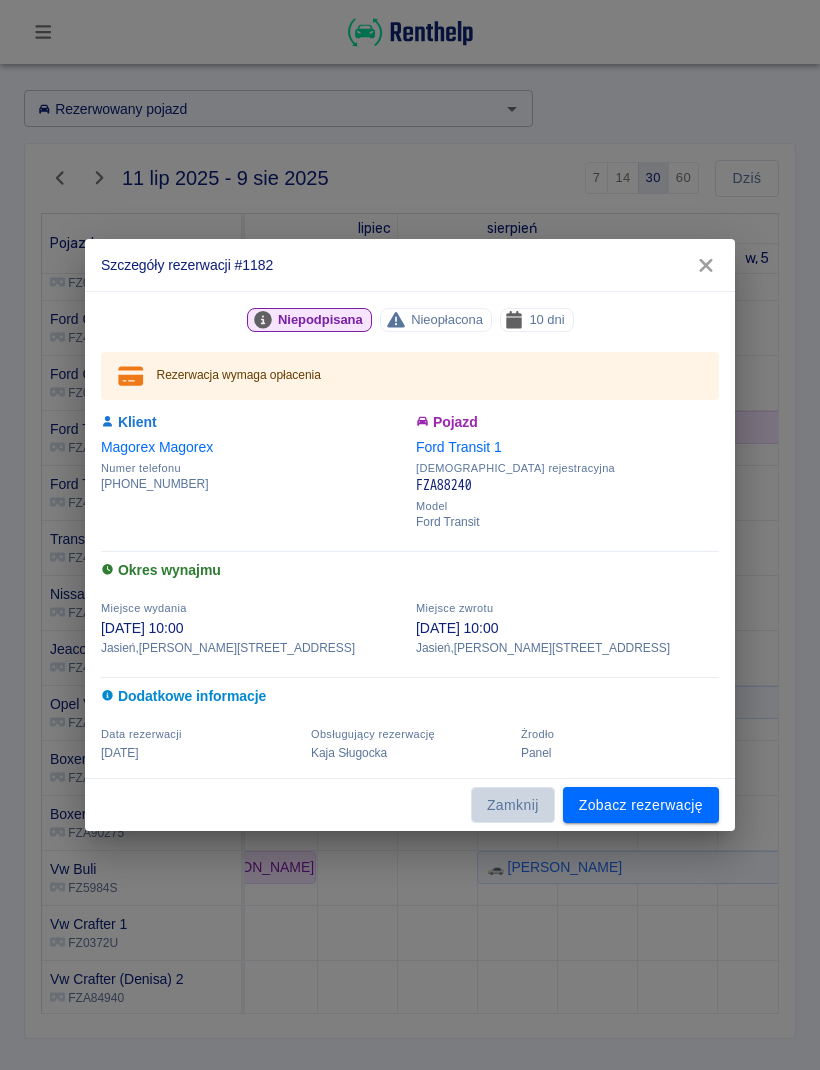 click on "Zamknij" at bounding box center (513, 805) 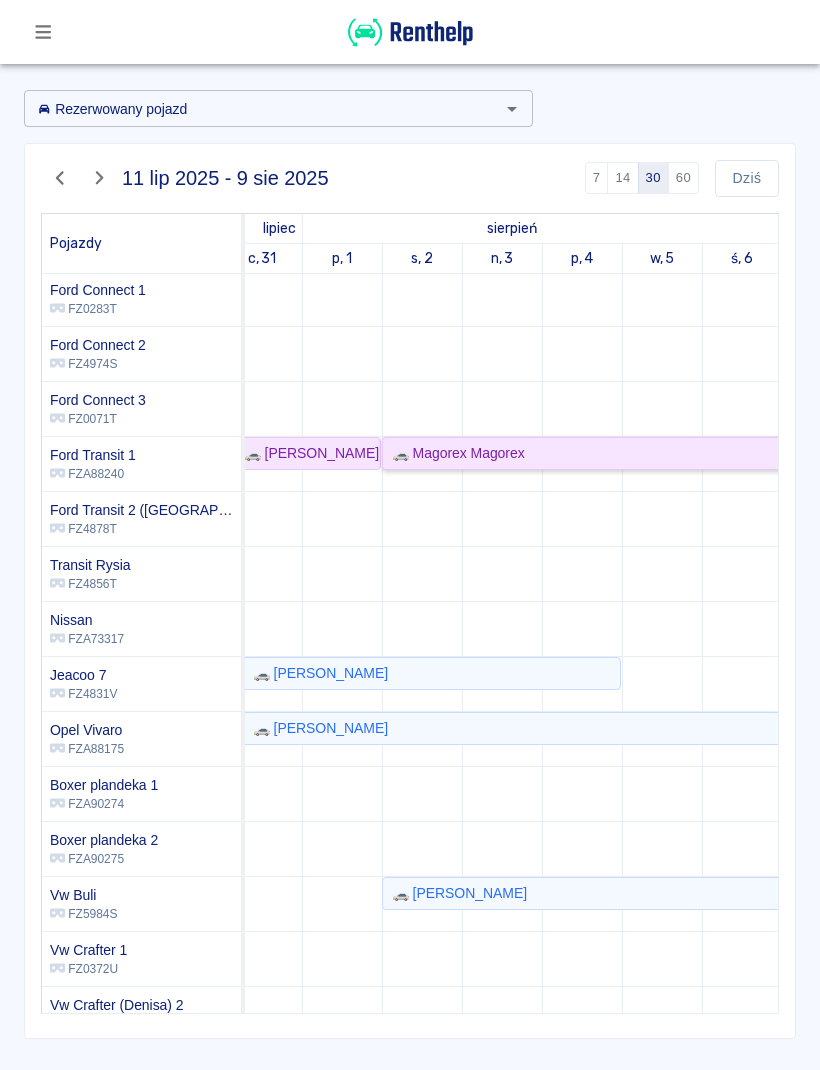 click on "🚗 Magorex Magorex" at bounding box center [702, 453] 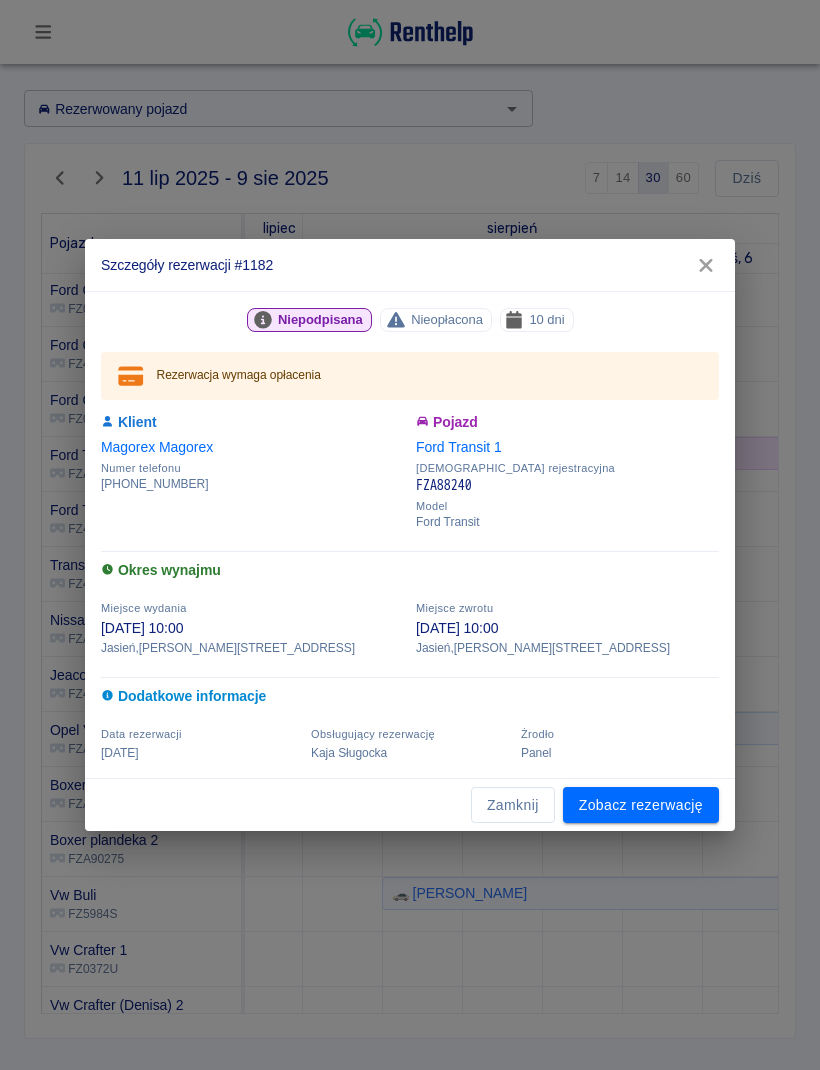 click on "Zamknij" at bounding box center [513, 805] 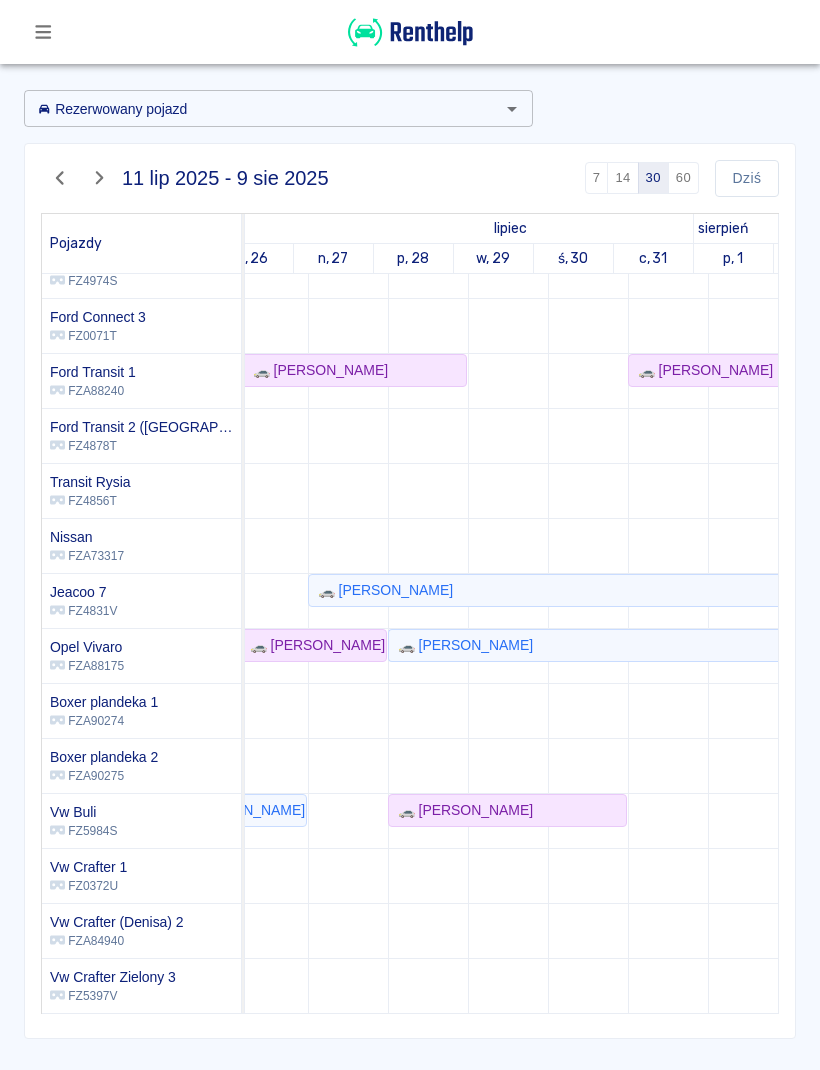 scroll, scrollTop: 0, scrollLeft: 1175, axis: horizontal 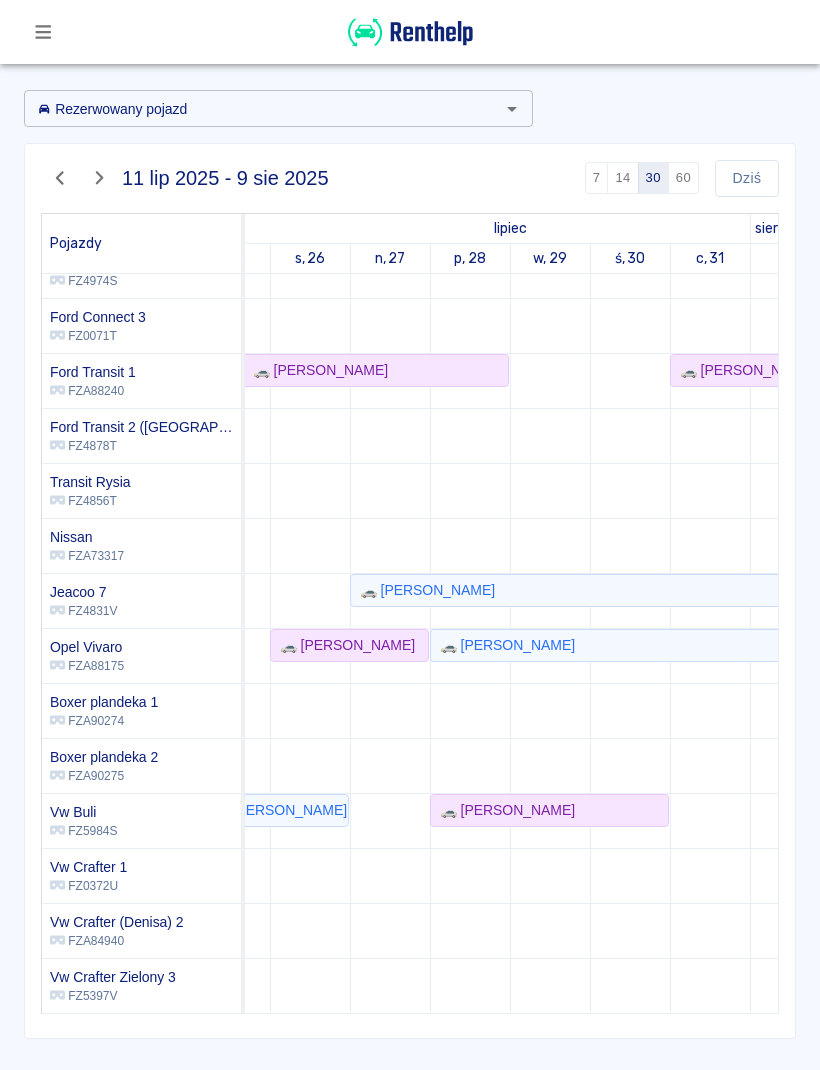 click on "Dziś" at bounding box center (747, 178) 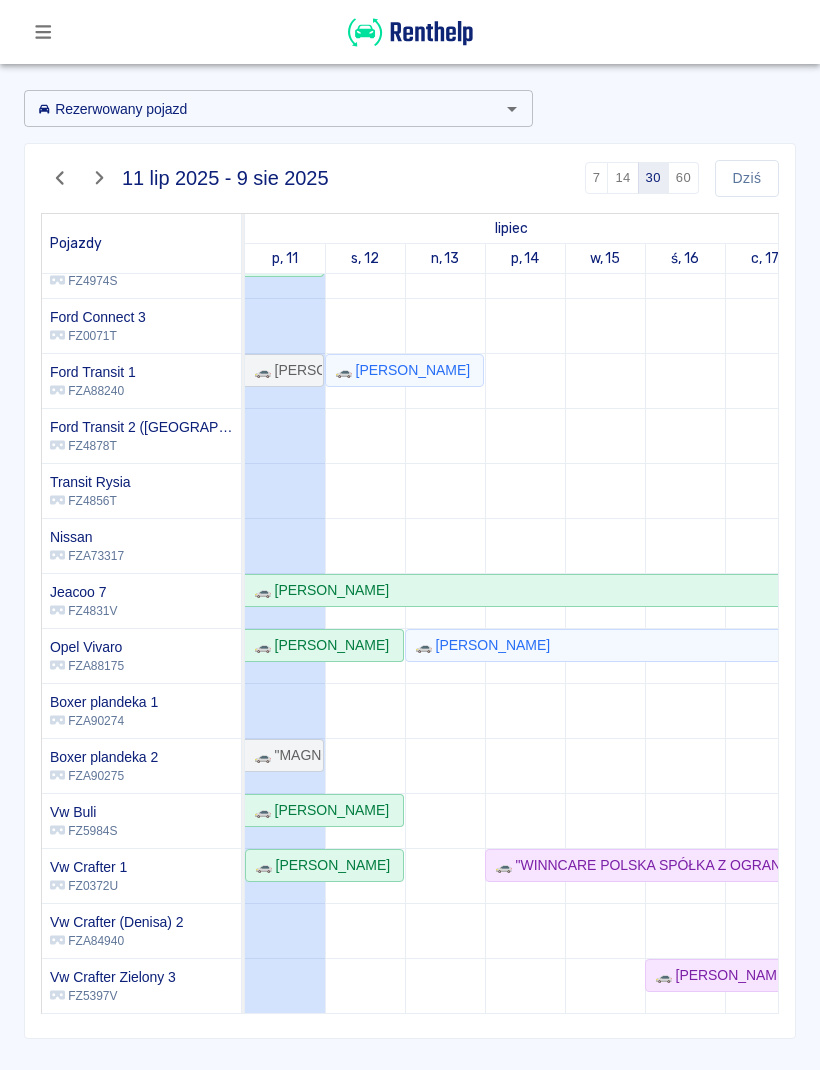 scroll, scrollTop: 154, scrollLeft: 12, axis: both 